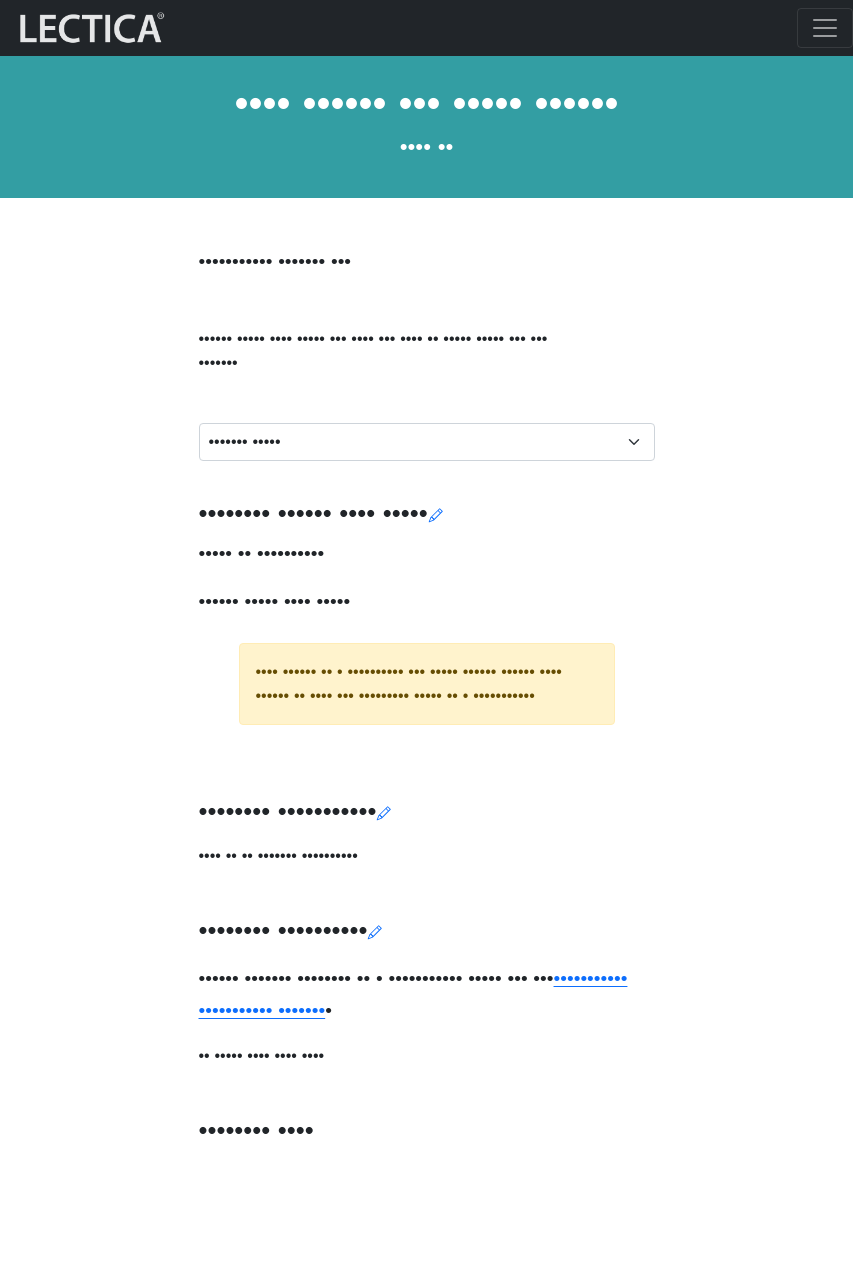 scroll, scrollTop: 251, scrollLeft: 0, axis: vertical 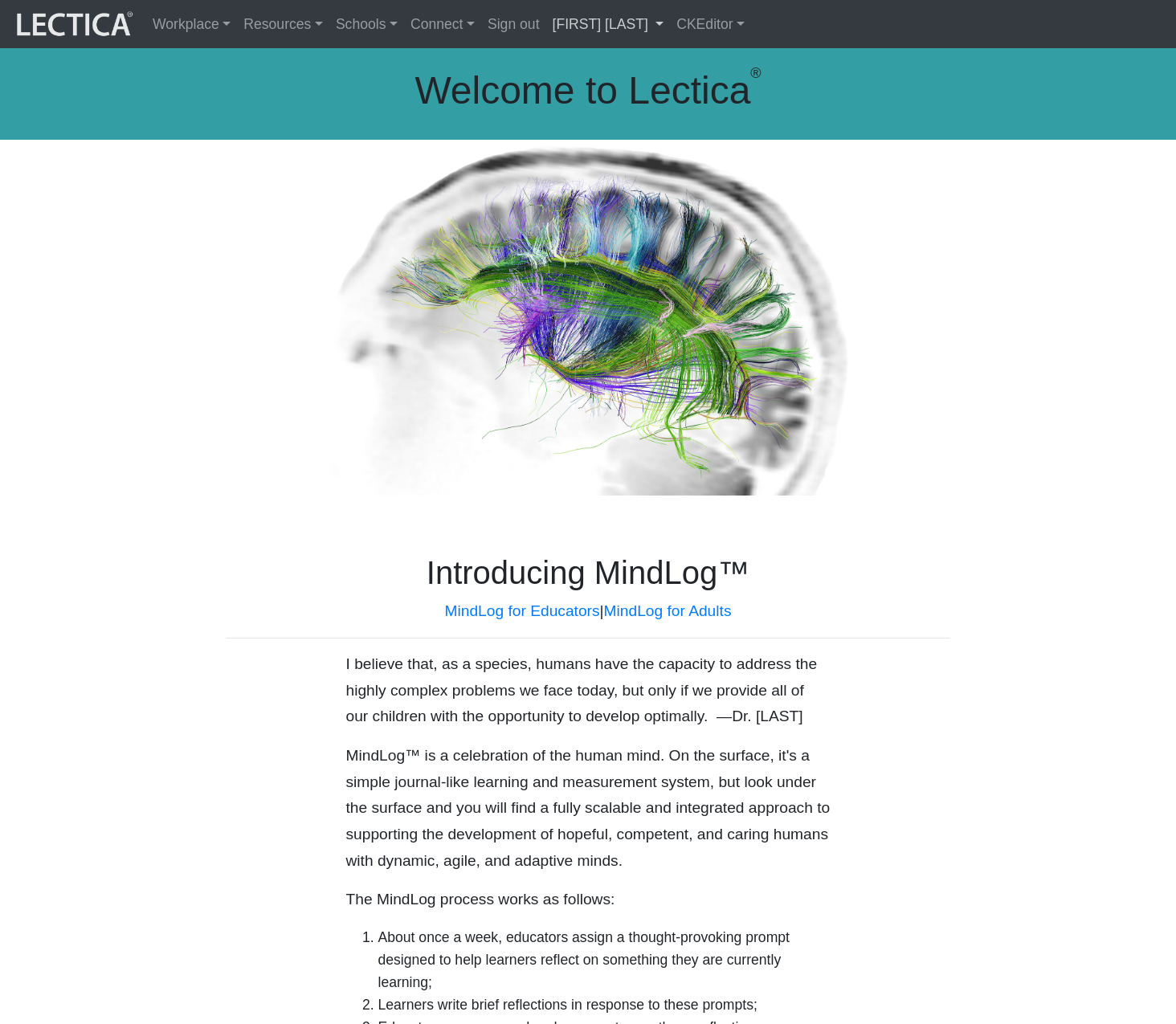 click on "[FIRST] [LAST]" at bounding box center [608, 24] 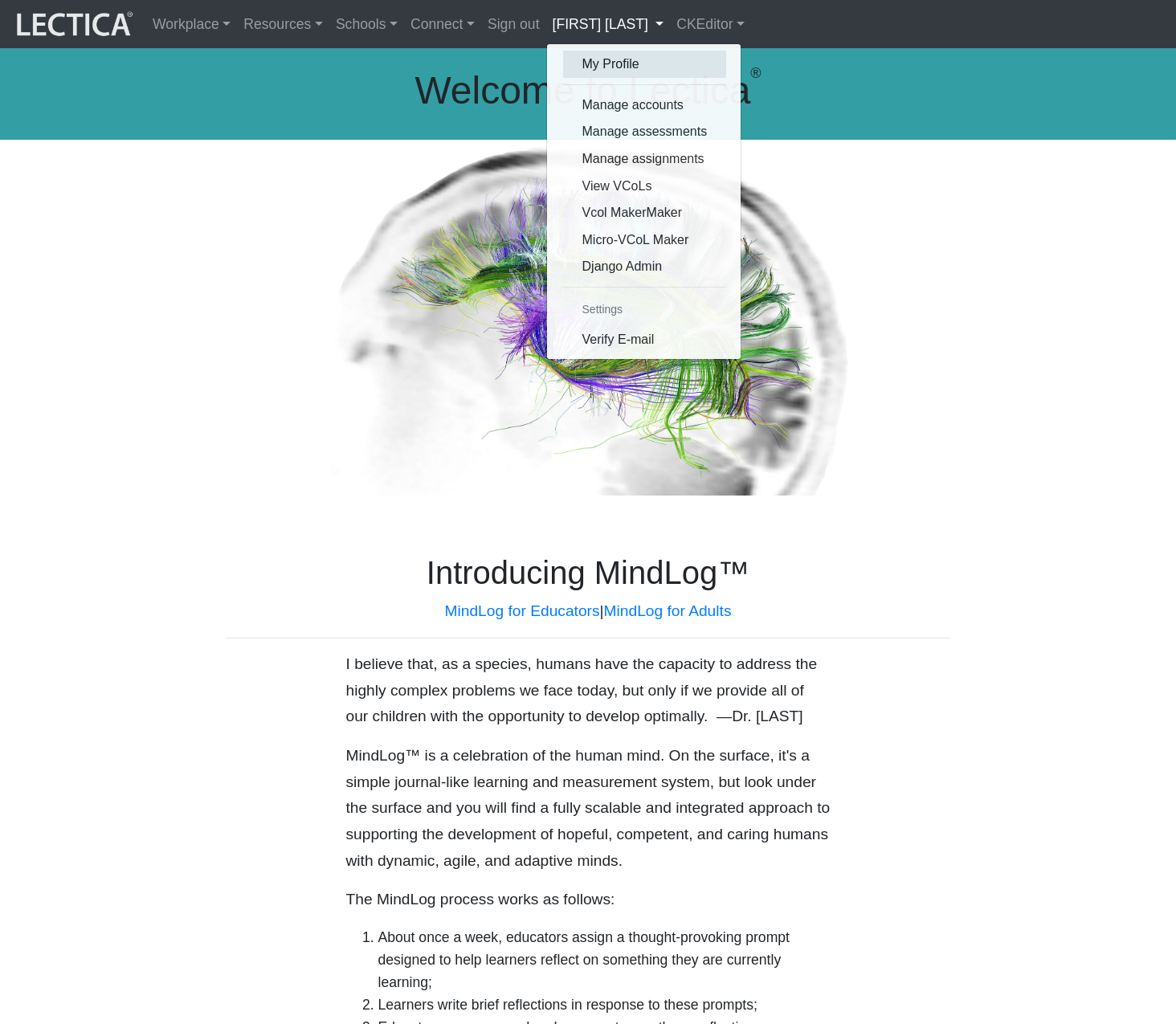 click on "•• •••••••" at bounding box center (645, 64) 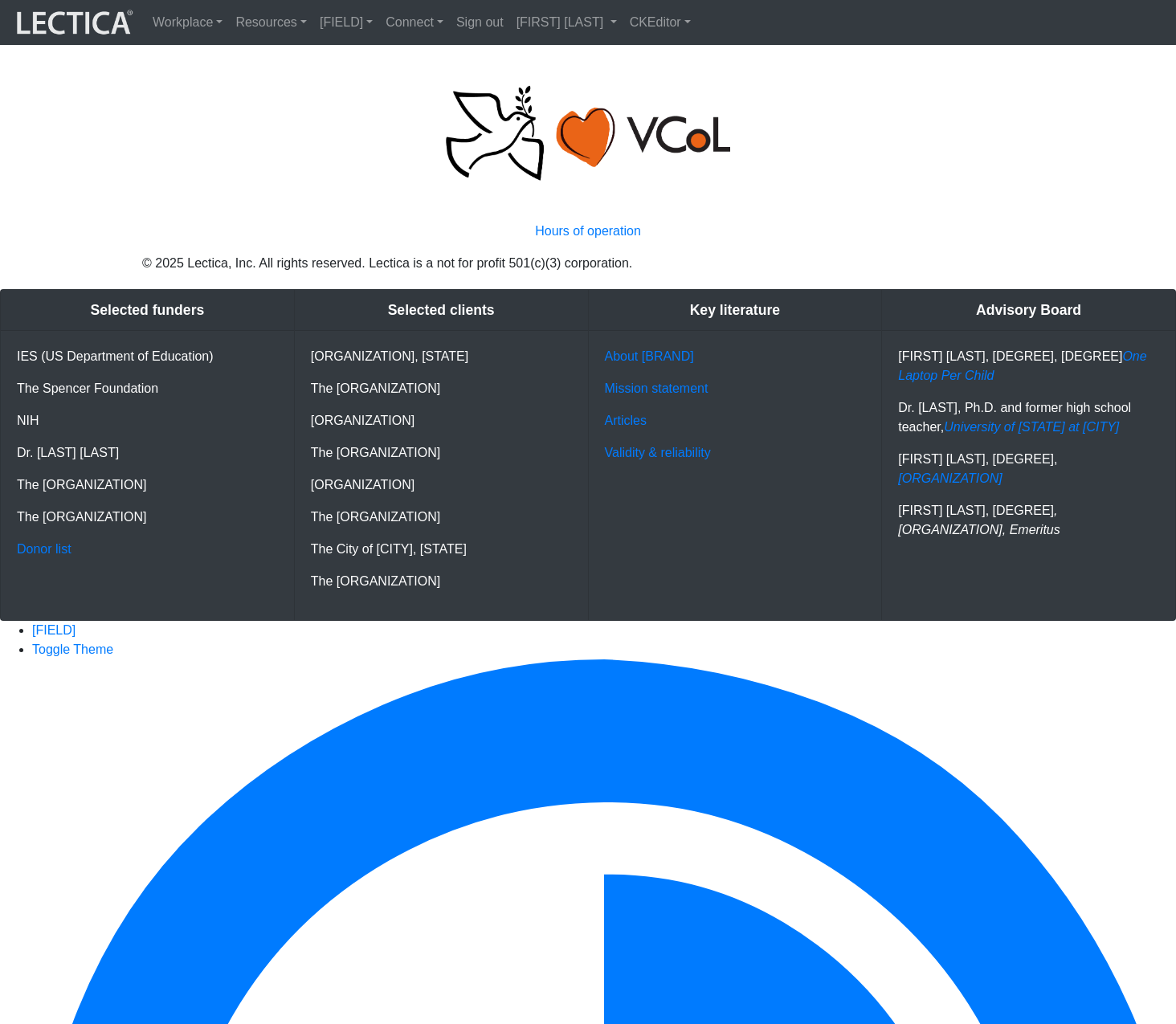 scroll, scrollTop: 0, scrollLeft: 0, axis: both 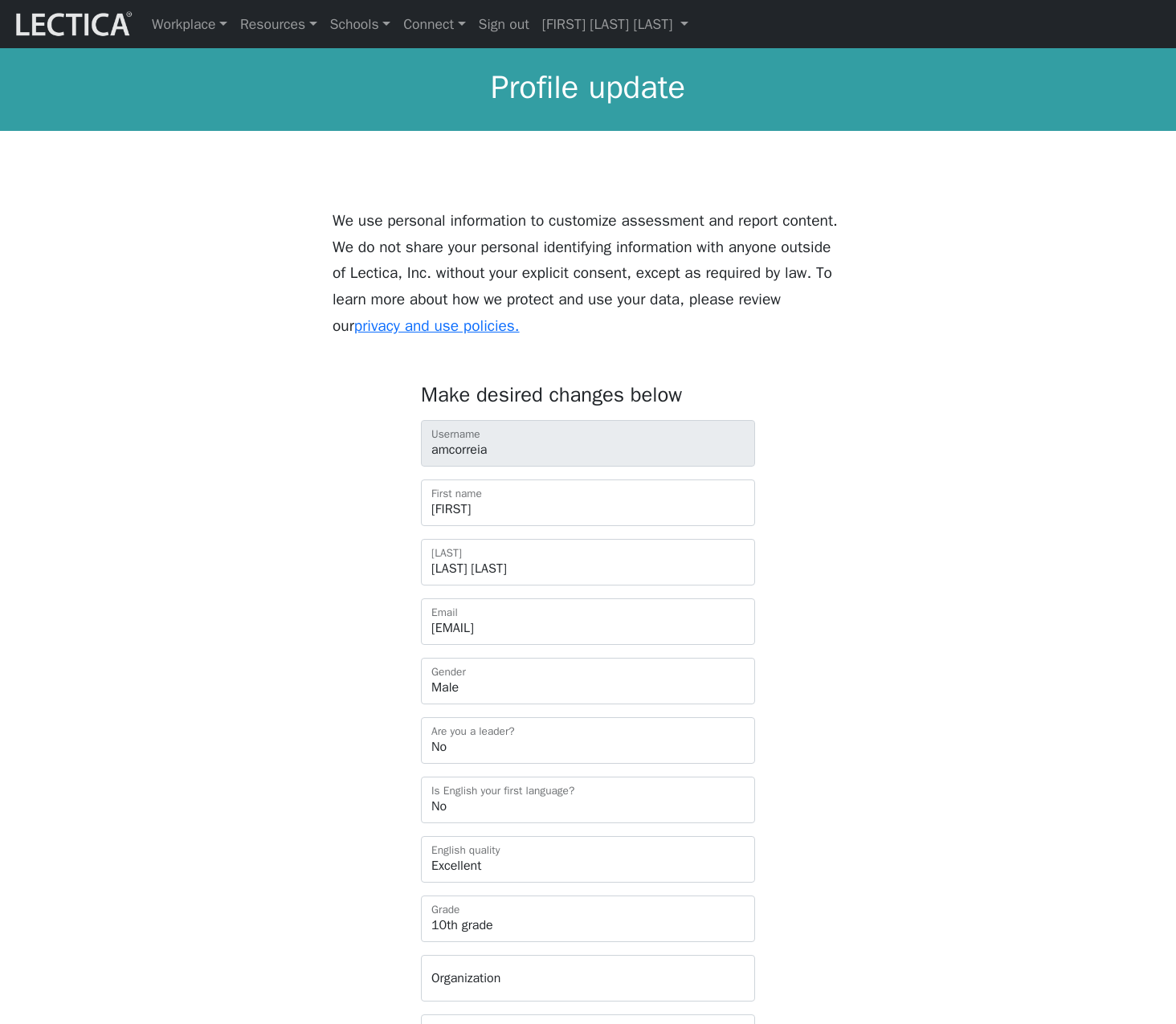 click on "amcorreia
Username
Alessandro
First name
Madruga Correia
Last name
mutley.sandro@gmail.com
Email
Male
Female
Binary
Non-binary
Opt out
Gender
Yes
No
Are you a leader?
Yes
No
Is English your first language?
How good is your English?
Outstanding
Excellent
Very good
Good
Not so good
Poor
English quality
---------" at bounding box center (588, 931) 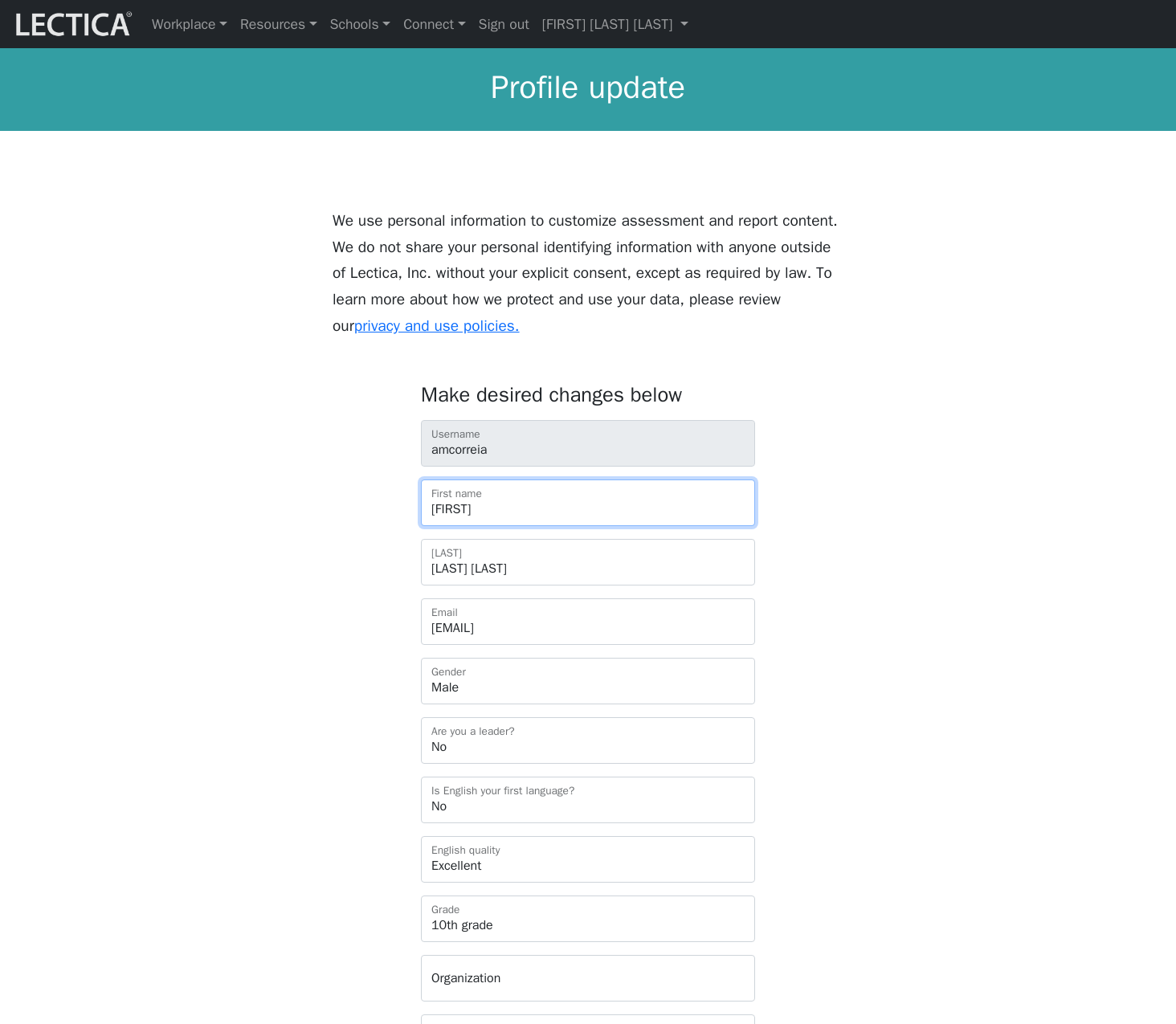 click on "Alessandro" at bounding box center [588, 503] 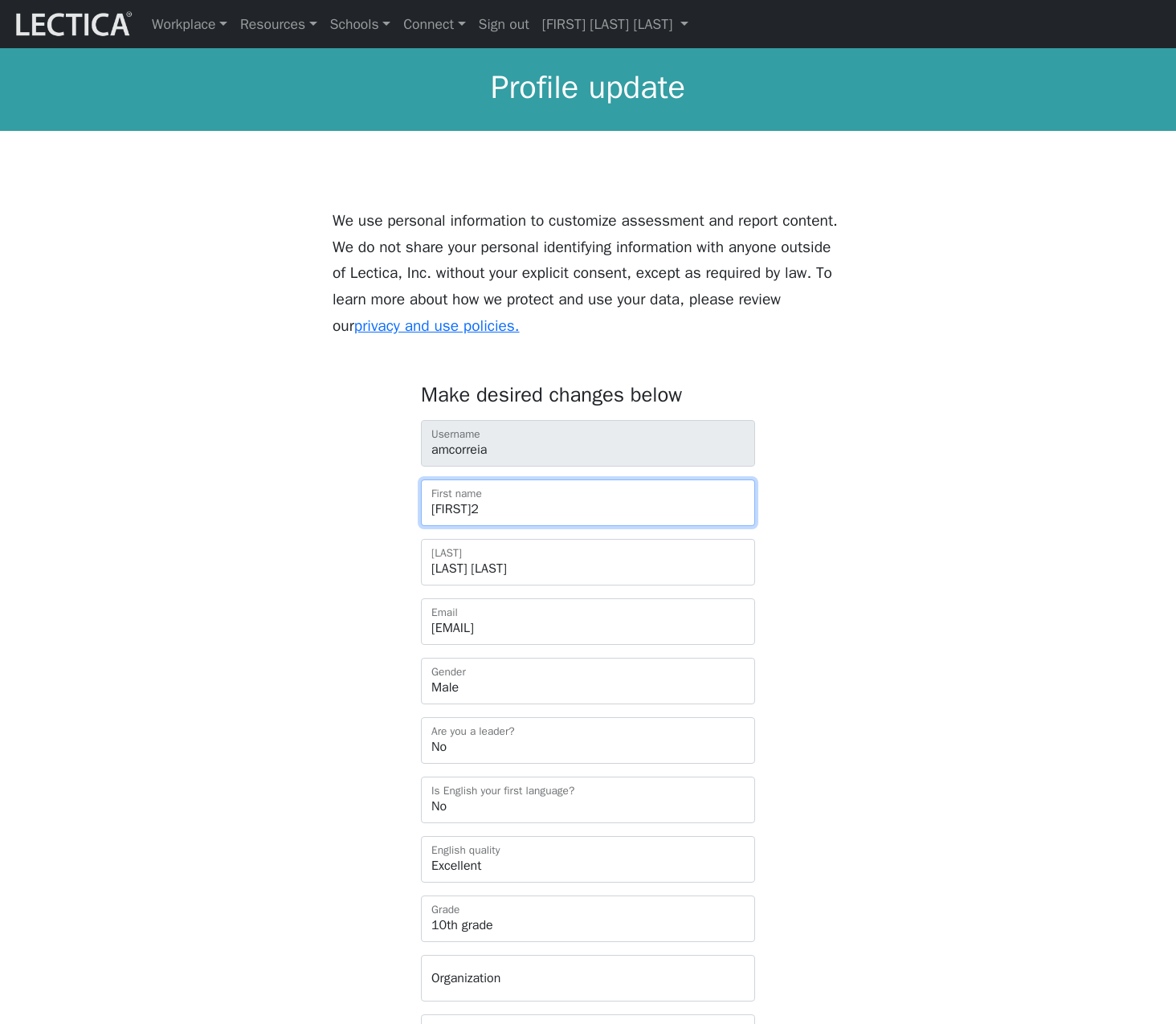 type on "Alessandro2" 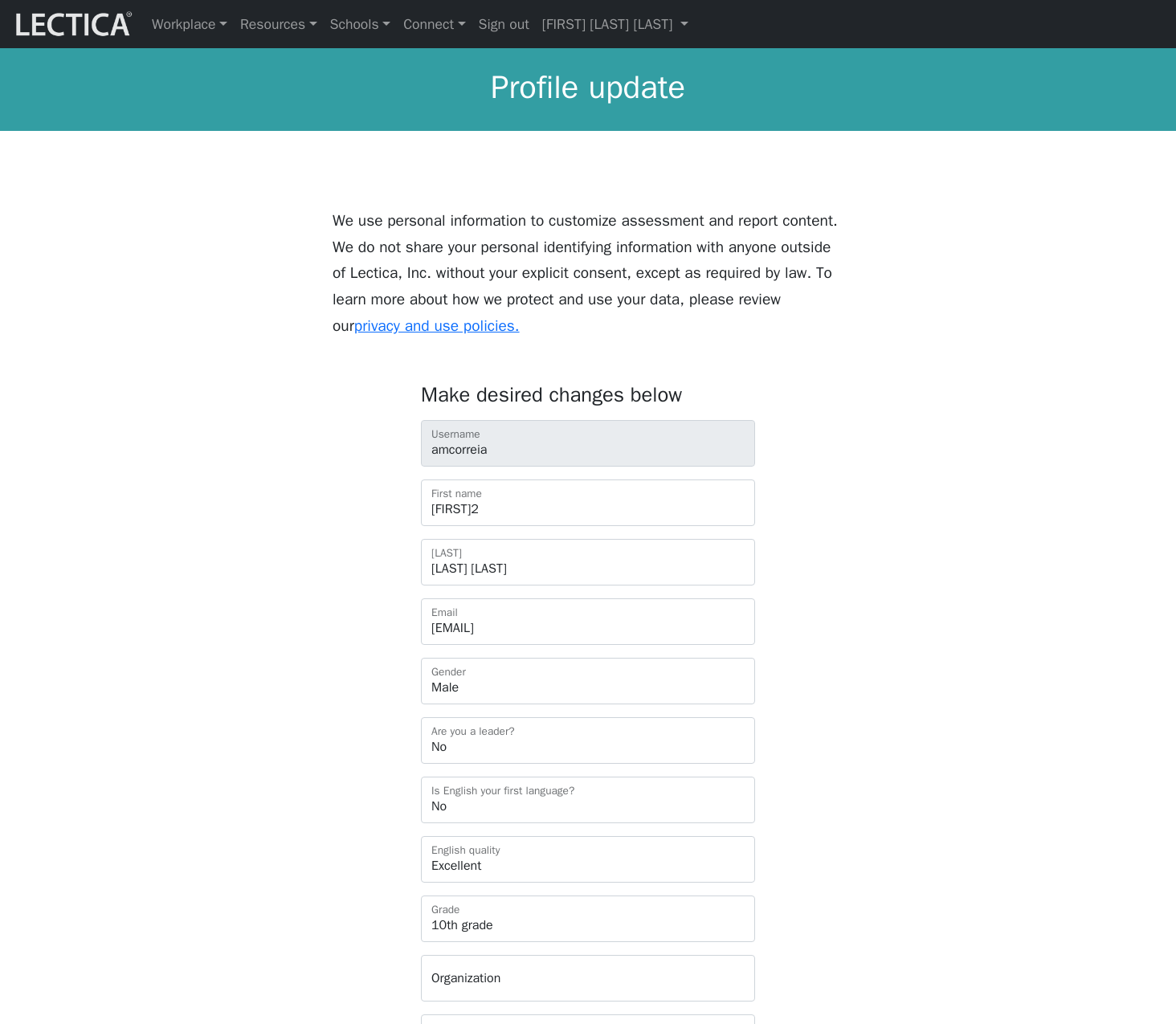 click on "Make desired changes below
amcorreia
Username
Alessandro2
First name
Madruga Correia
Last name
mutley.sandro@gmail.com
Email
Male
Female
Binary
Non-binary
Opt out
Gender
Yes
No
Are you a leader?
Yes
No
Is English your first language?
How good is your English?
Outstanding
Excellent
Very good
Good
Not so good
Poor" at bounding box center [588, 896] 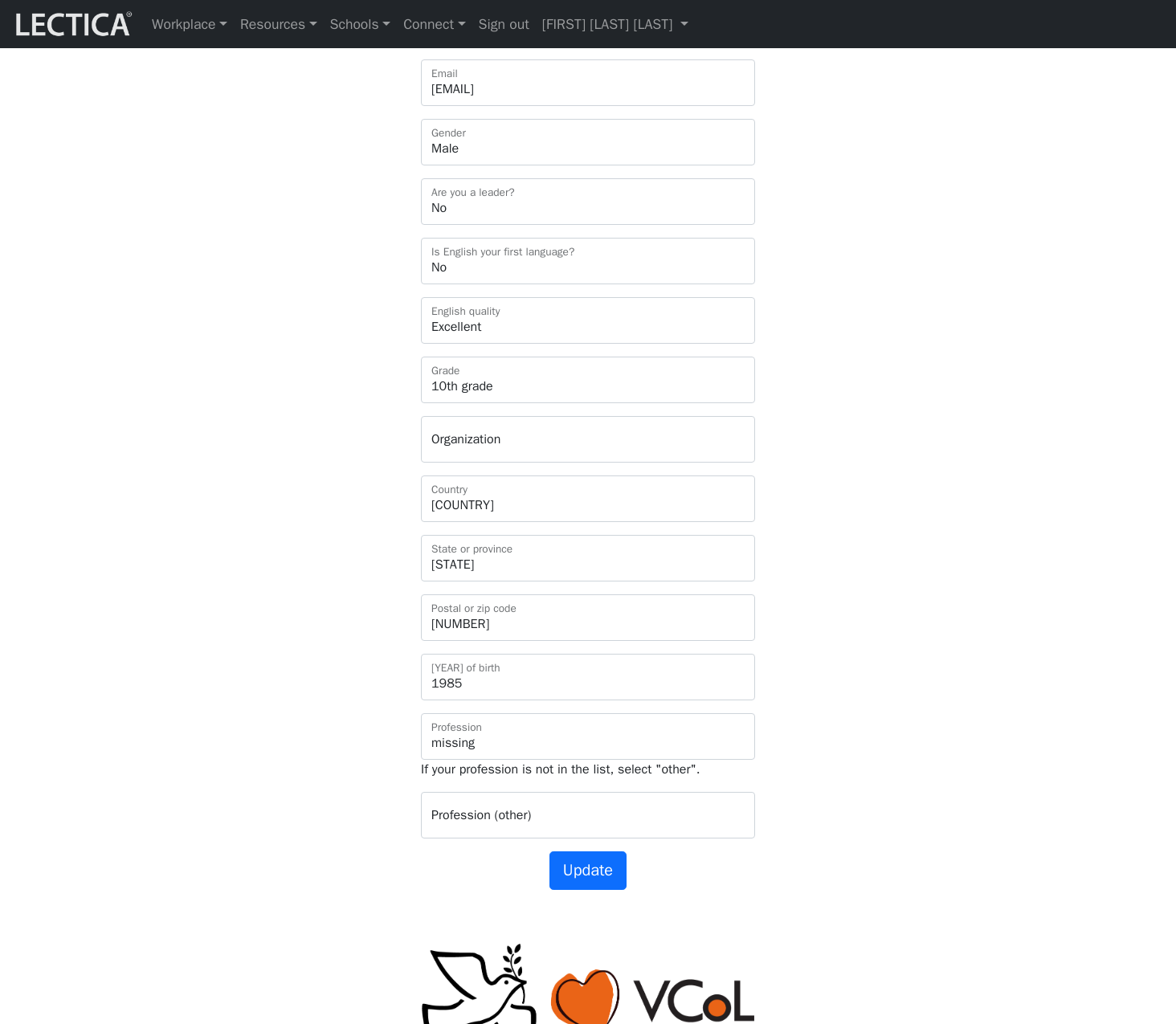 scroll, scrollTop: 632, scrollLeft: 0, axis: vertical 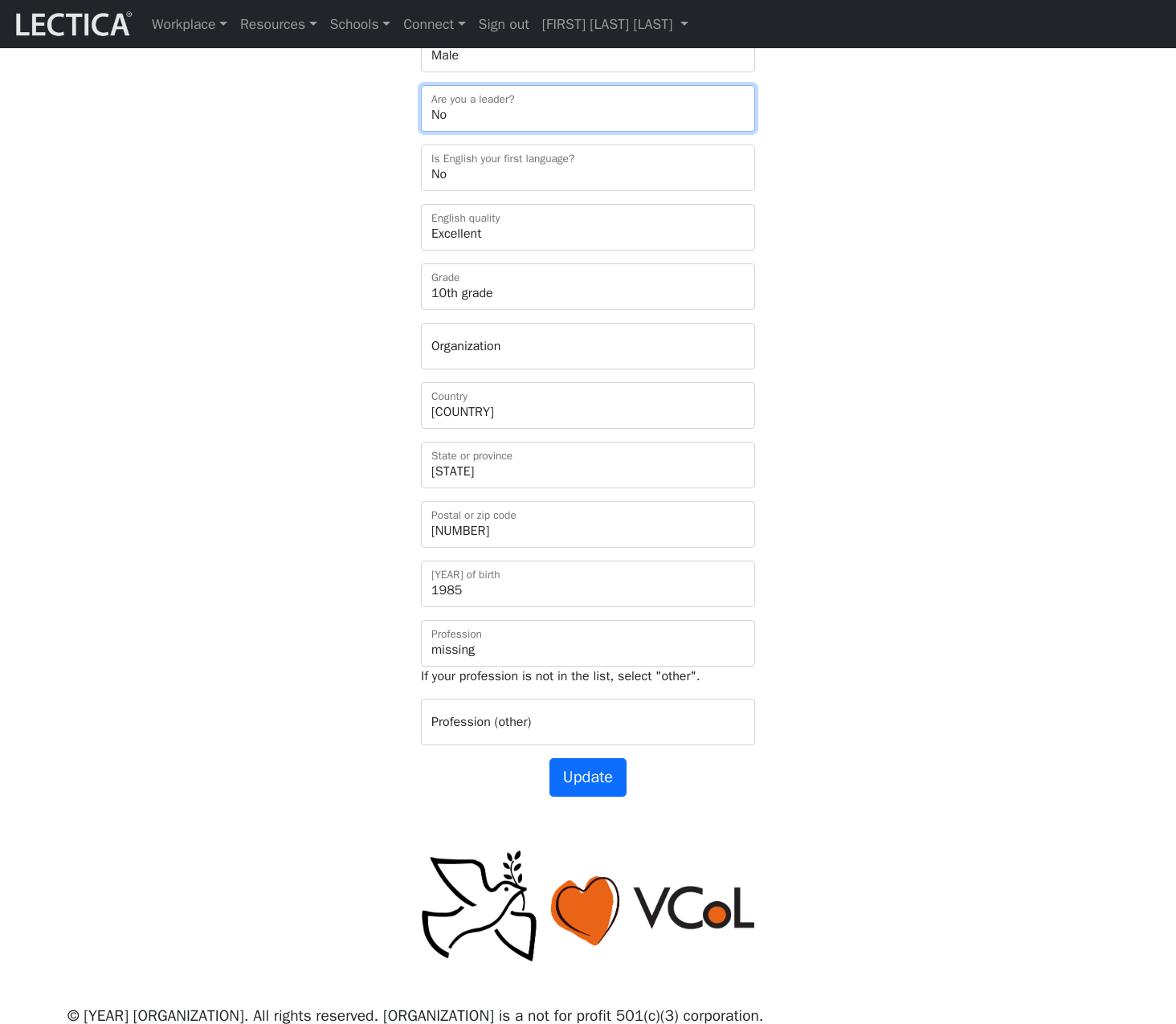 click on "Yes
No" at bounding box center (588, 108) 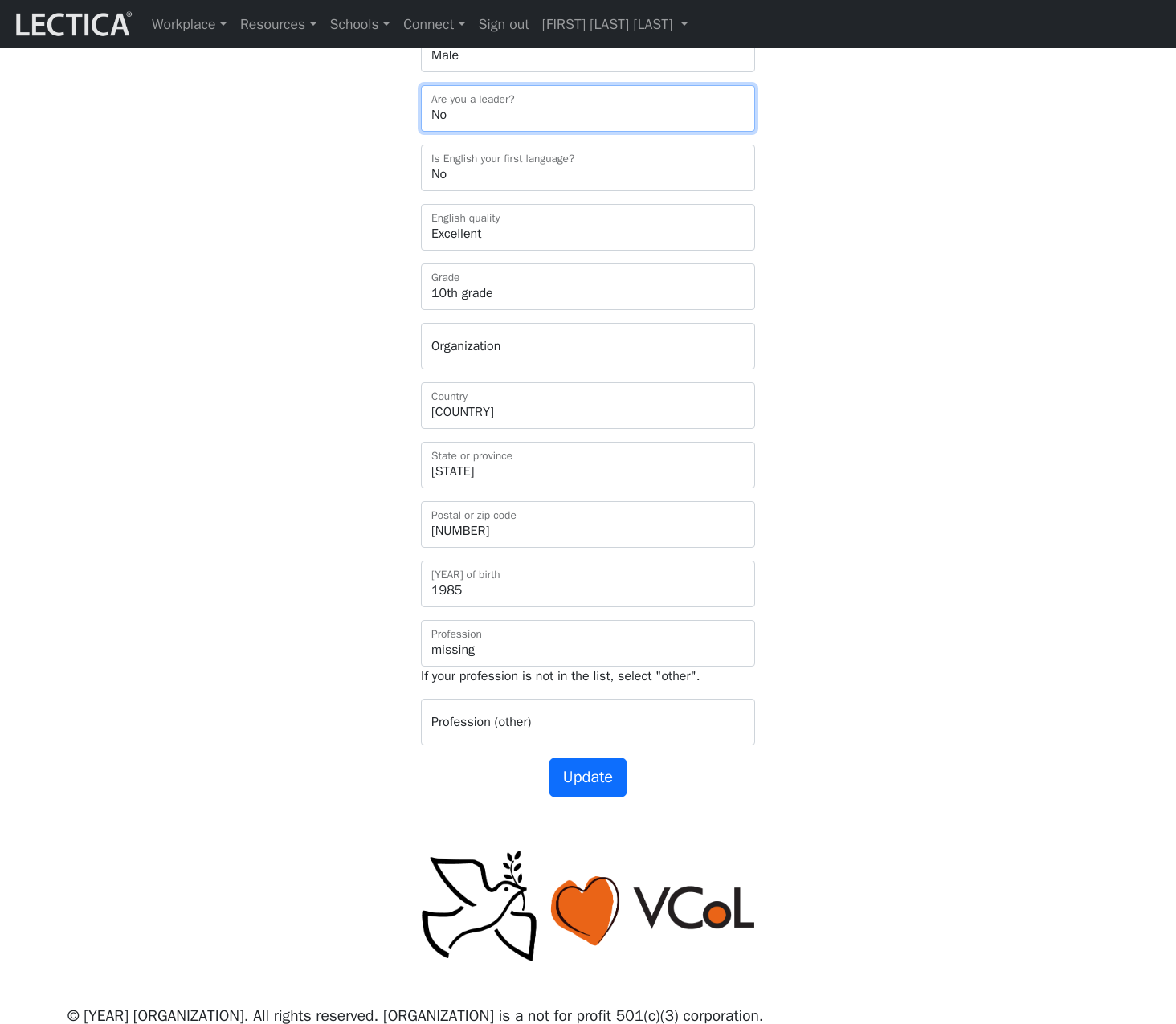 select on "True" 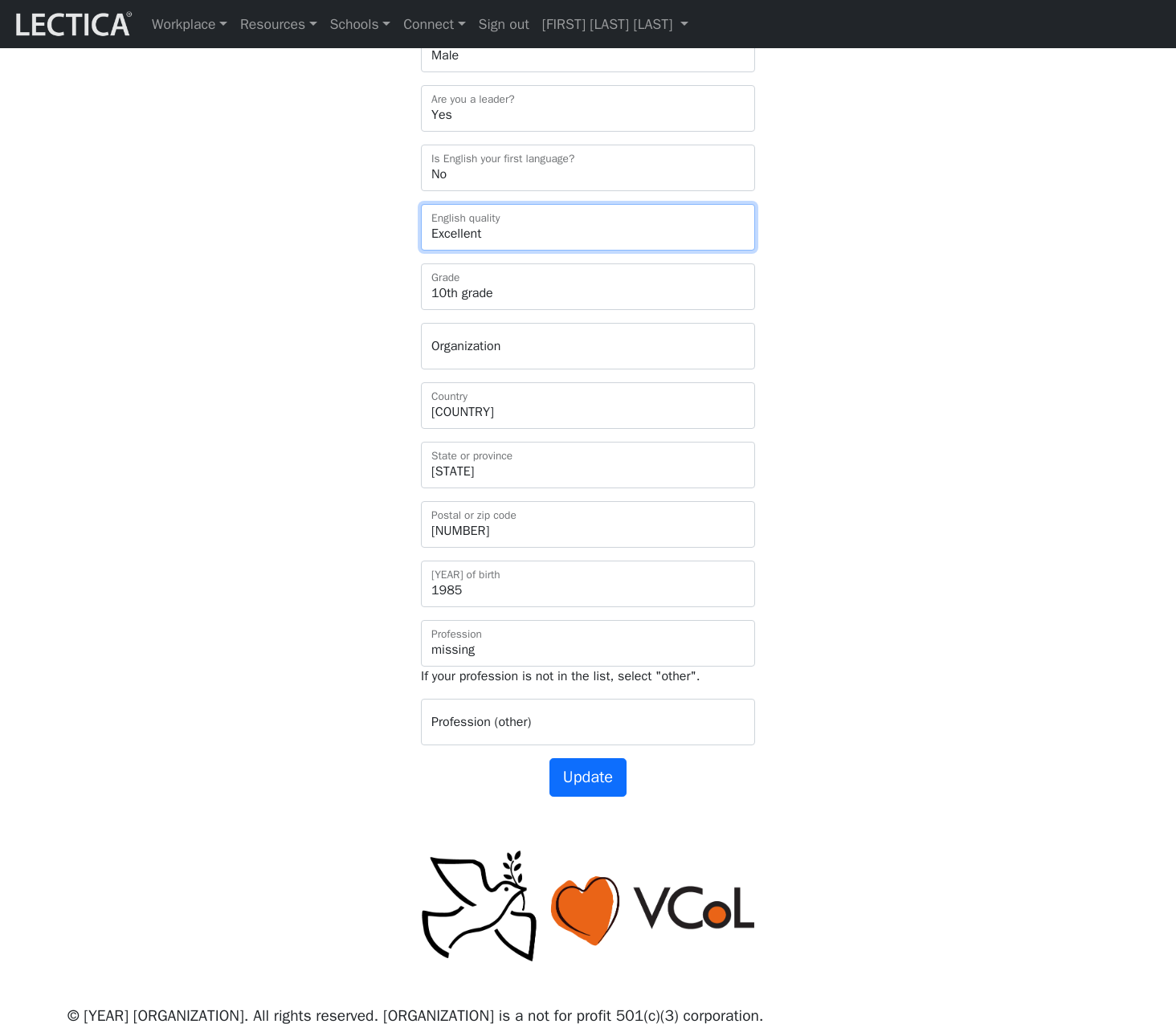 click on "How good is your English?
Outstanding
Excellent
Very good
Good
Not so good
Poor" at bounding box center [588, 227] 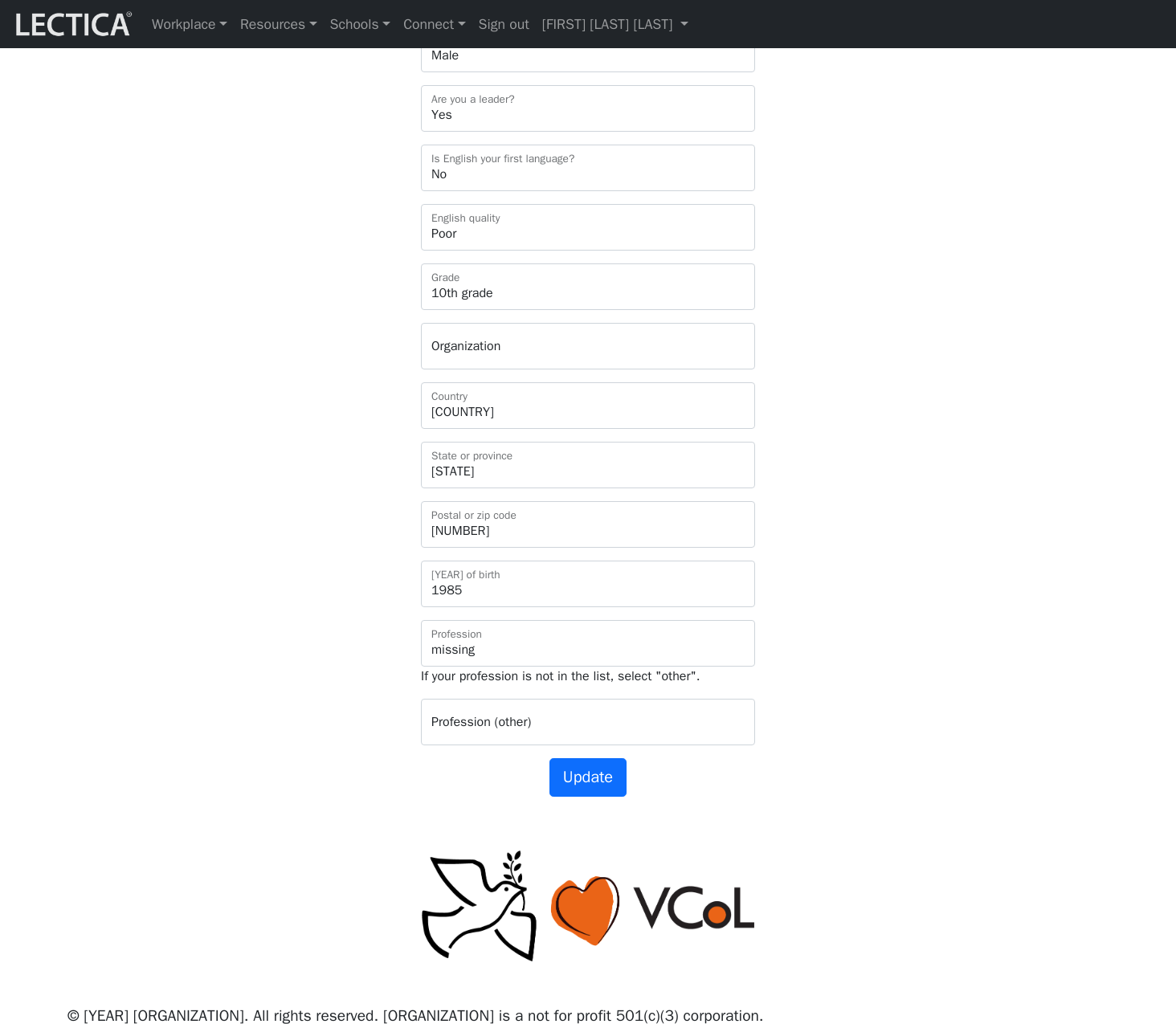 click on "Make desired changes below
amcorreia
Username
Alessandro2
First name
Madruga Correia
Last name
mutley.sandro@gmail.com
Email
Male
Female
Binary
Non-binary
Opt out
Gender
Yes
No
Are you a leader?
Yes
No
Is English your first language?
How good is your English?
Outstanding
Excellent
Very good
Good
Not so good
Poor" at bounding box center (588, 264) 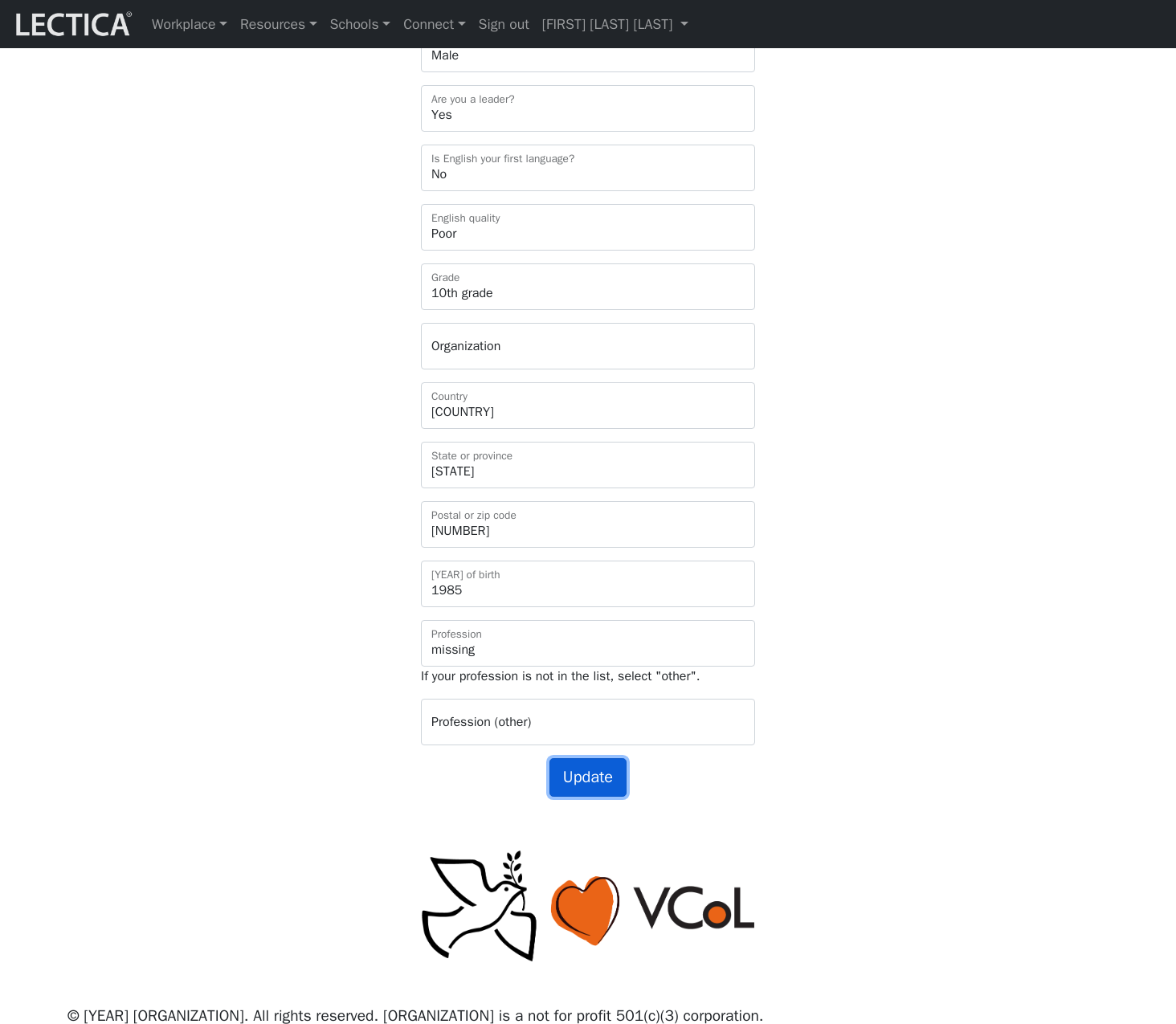 click on "Update" at bounding box center (588, 777) 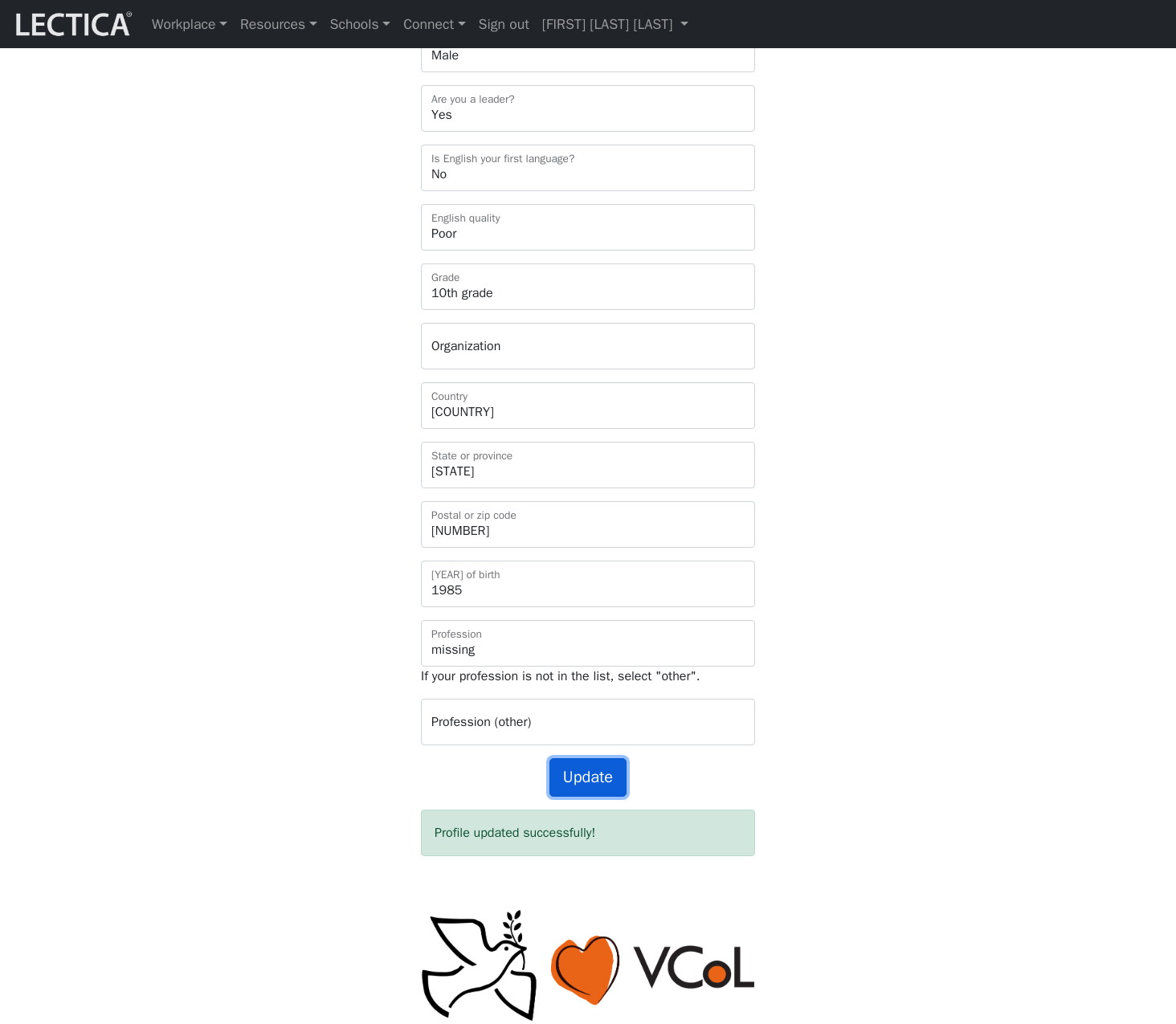 type 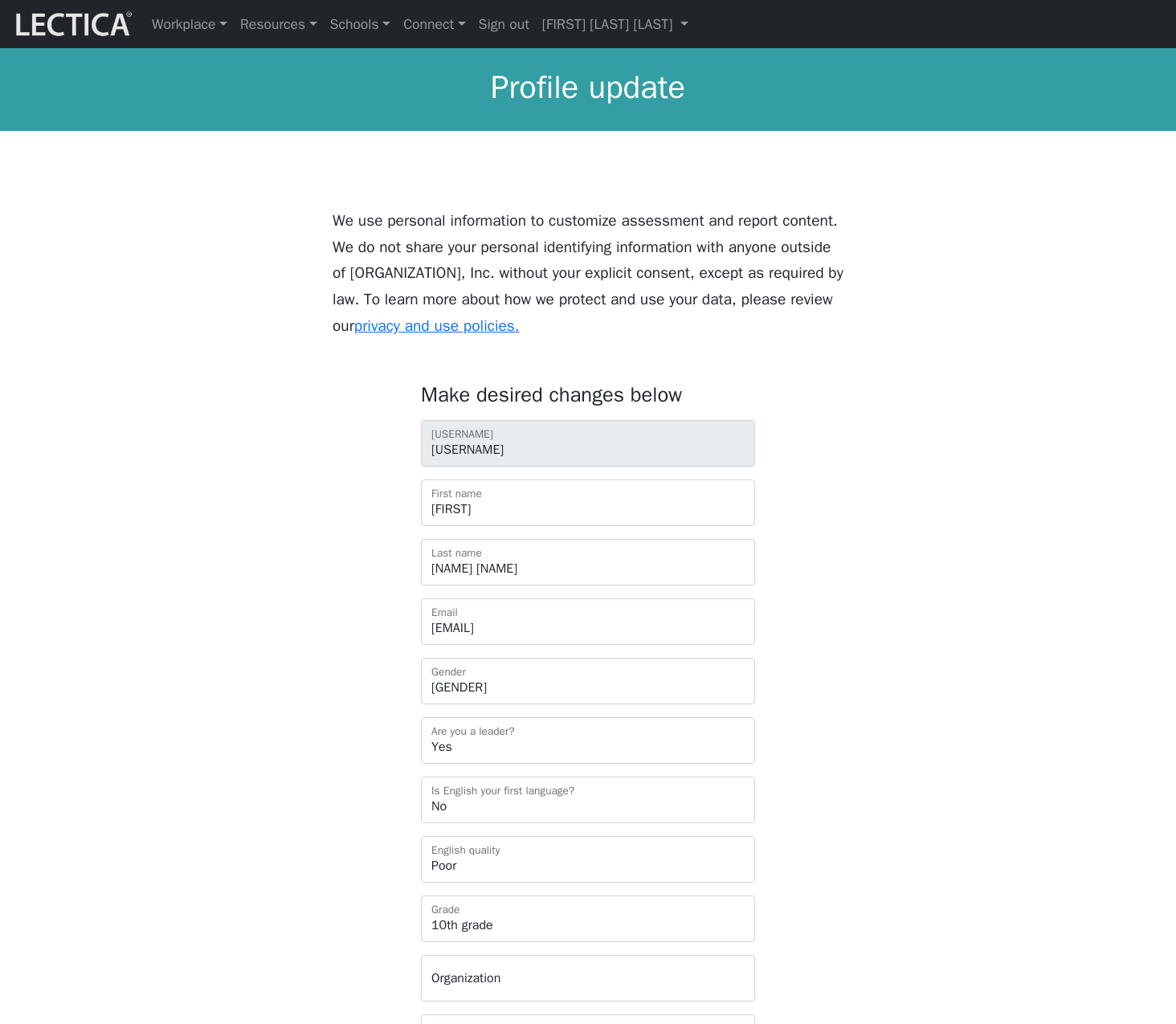 scroll, scrollTop: 632, scrollLeft: 0, axis: vertical 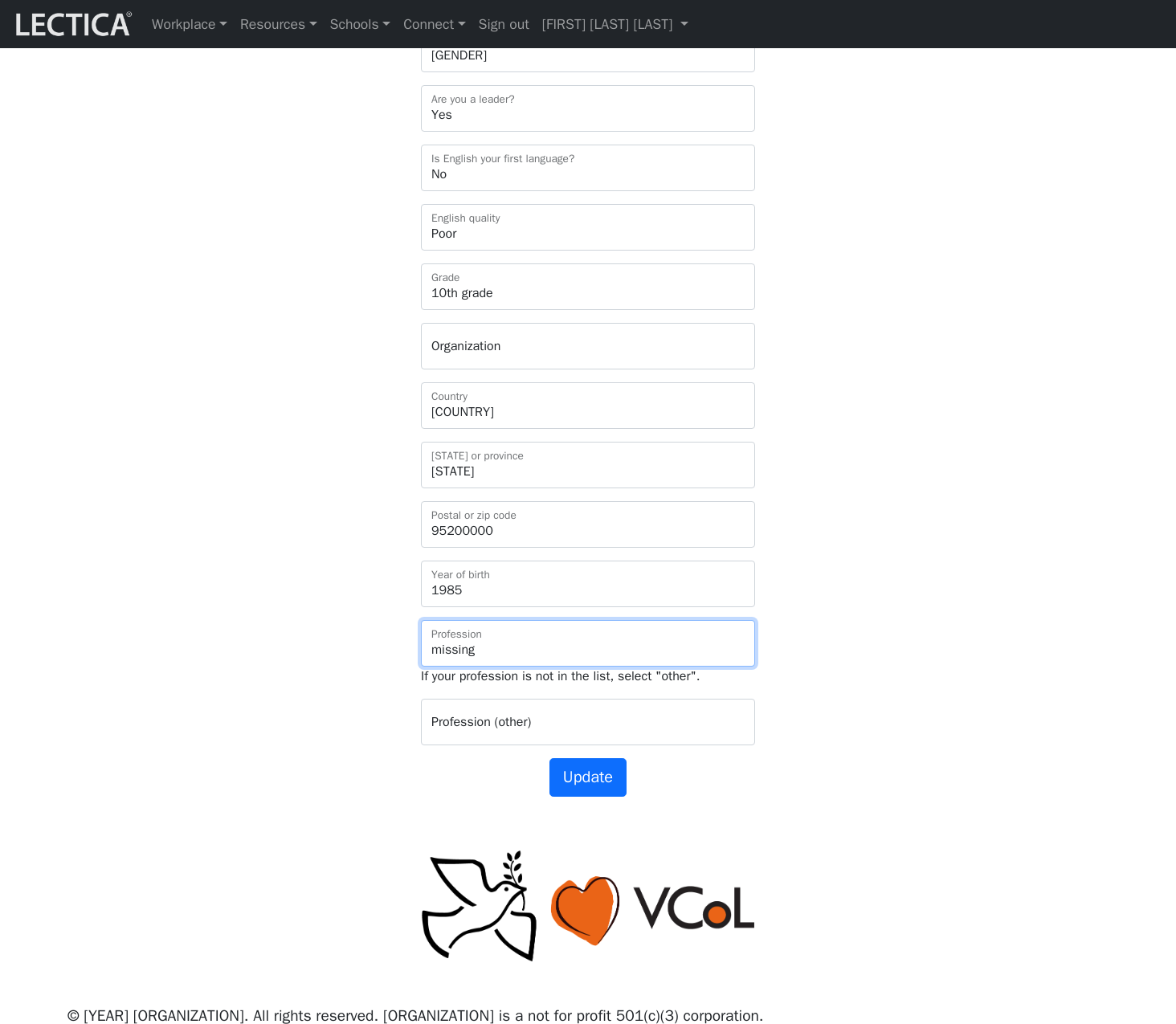 click on "profession
academic
accounting/finance
administration
arts: performing
arts: visual
athletics
banking
bard
business (general)
clergy
coaching/consulting
communications
counselling/psychotherapy
economics
education: admin 13+
education: admin K-12
educational assessment
education: policy 13+
education: policy K-12
education: program evaluation
education: teacher educator
education: teaching (13+)
education: teaching (K-12)
engineering
entrepreneurship
farming
government
health care: alternative
health care: conventional
human resources
hunter-gatherer
insurance
labor
law
management
manufacturing
media
military
missing
networking
OPT OUT
(other)
philanthropy
politics
protective services
psychometrics
public relations
research
sales/marketing
scribe" at bounding box center (588, 643) 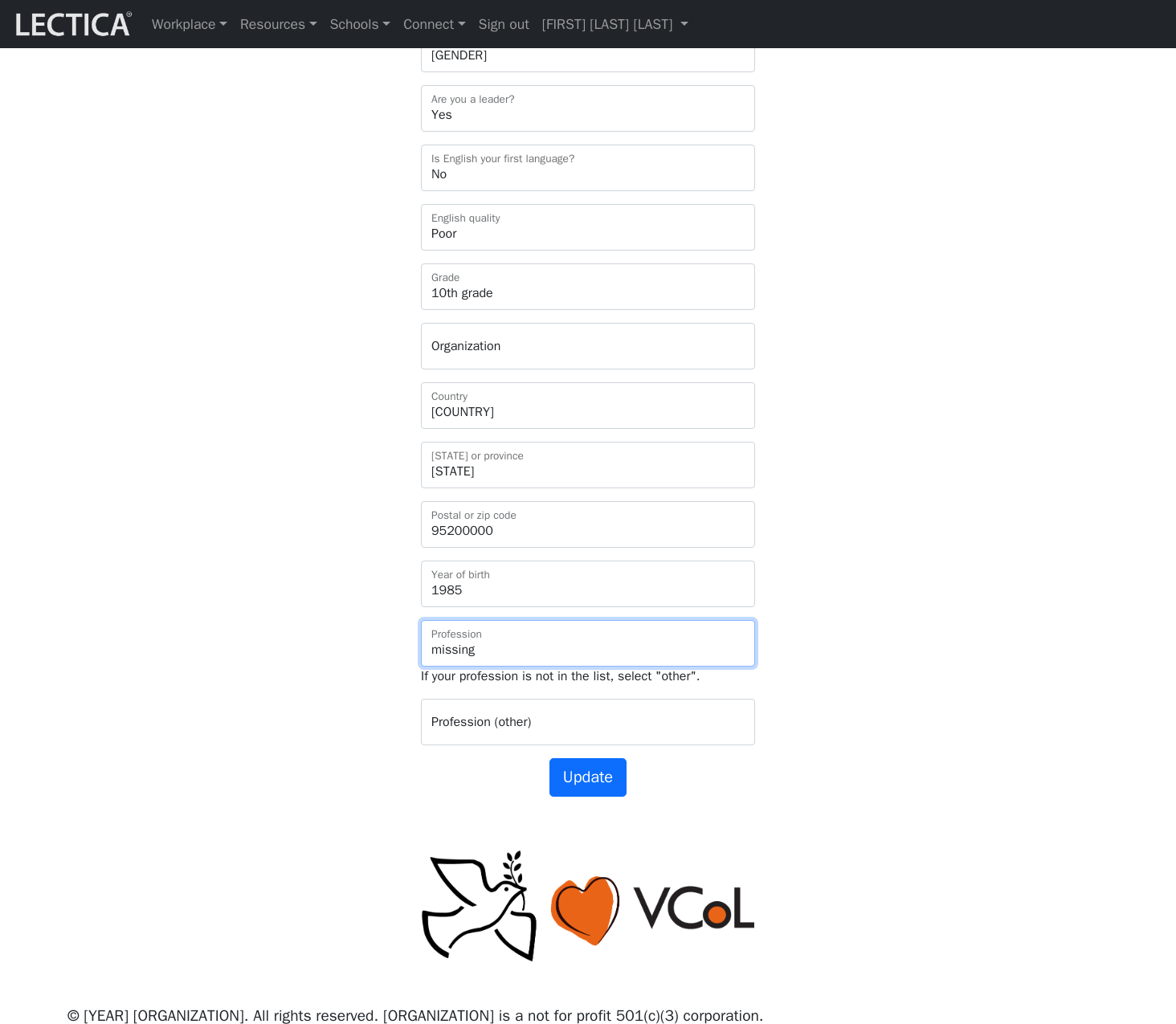 click on "profession
academic
accounting/finance
administration
arts: performing
arts: visual
athletics
banking
bard
business (general)
clergy
coaching/consulting
communications
counselling/psychotherapy
economics
education: admin 13+
education: admin K-12
educational assessment
education: policy 13+
education: policy K-12
education: program evaluation
education: teacher educator
education: teaching (13+)
education: teaching (K-12)
engineering
entrepreneurship
farming
government
health care: alternative
health care: conventional
human resources
hunter-gatherer
insurance
labor
law
management
manufacturing
media
military
missing
networking
OPT OUT
(other)
philanthropy
politics
protective services
psychometrics
public relations
research
sales/marketing
scribe" at bounding box center (588, 643) 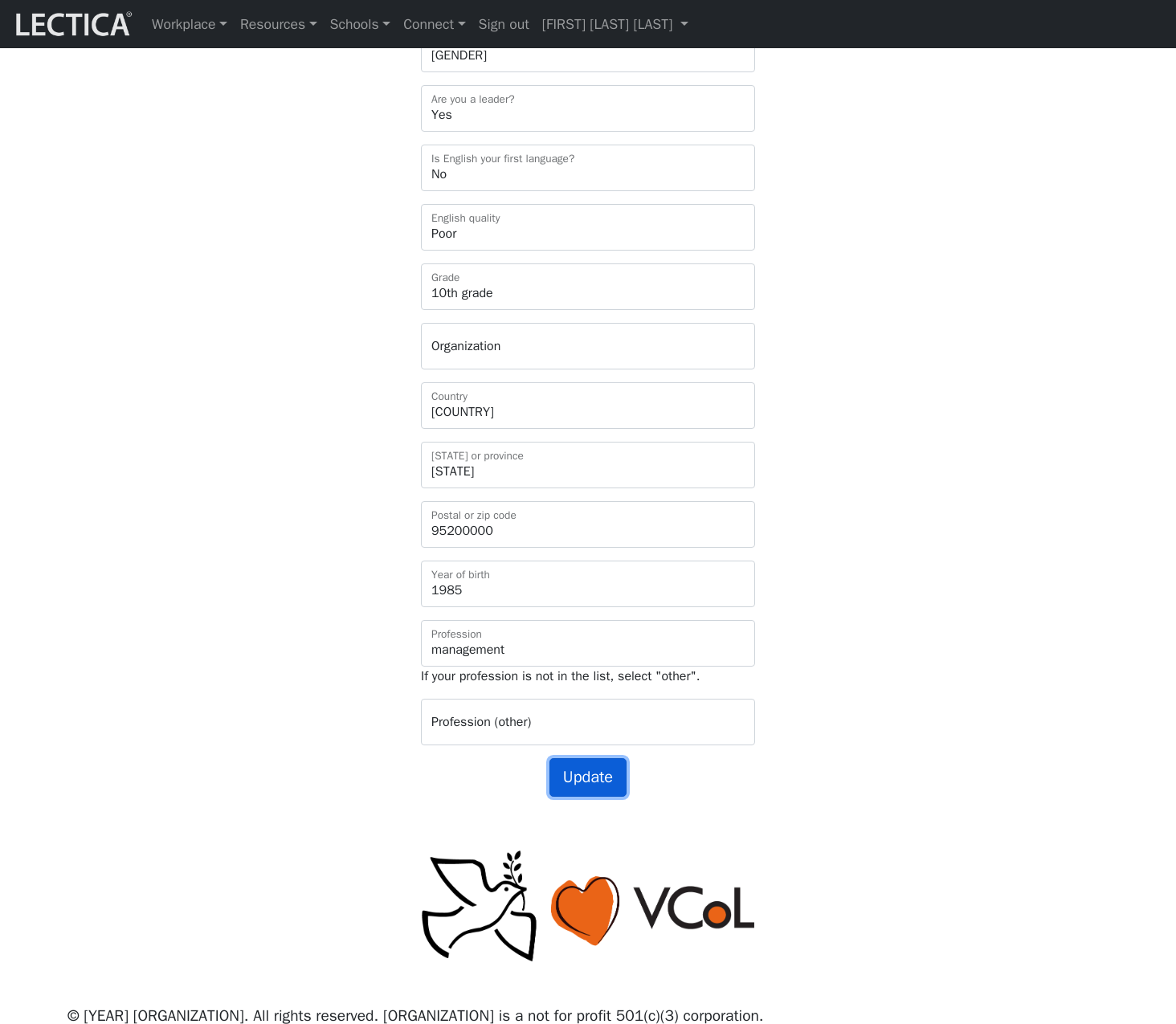 click on "Update" at bounding box center (588, 777) 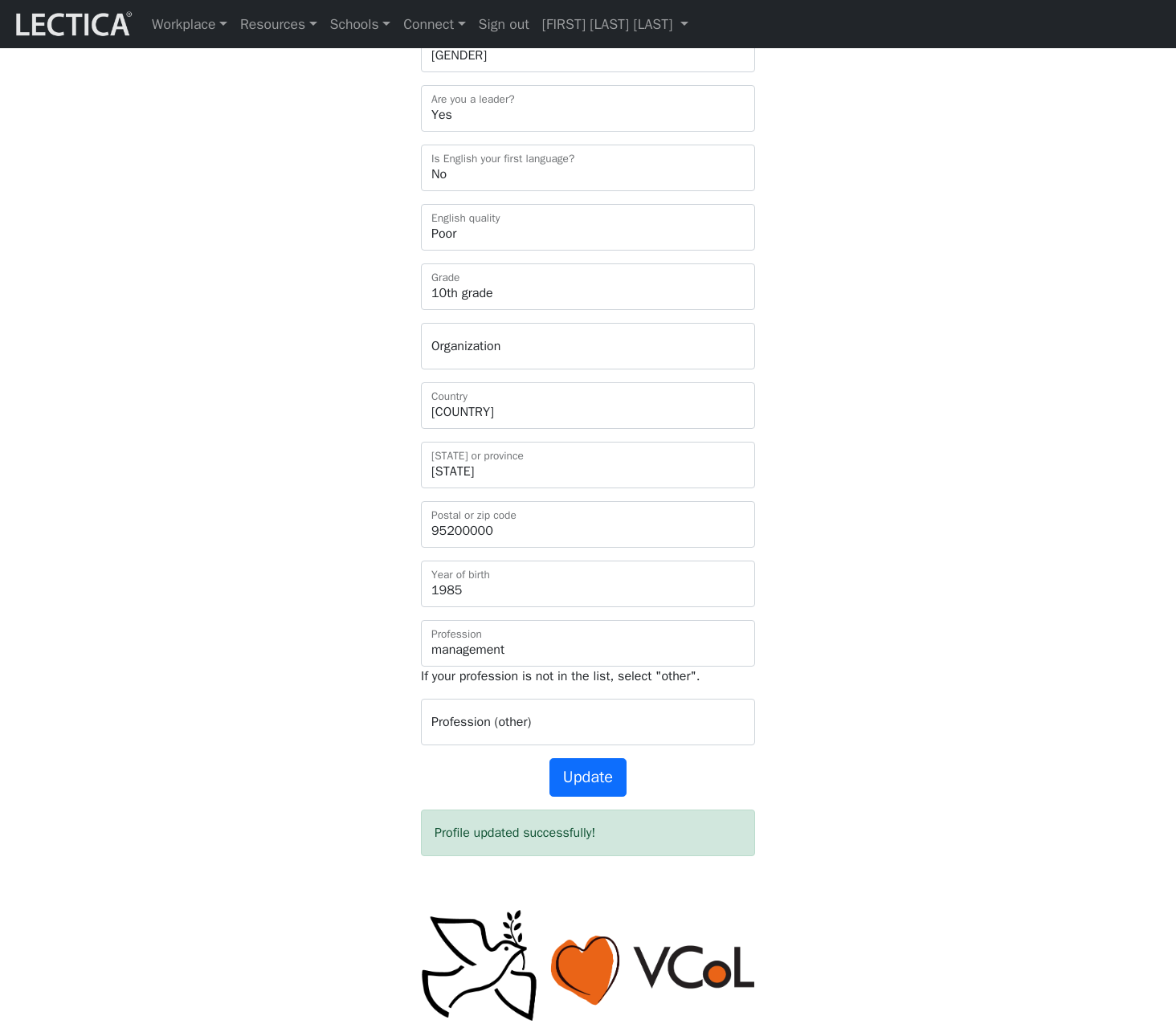 click on "Make desired changes below
amcorreia
Username
Alessandro2
First name
Madruga Correia
Last name
mutley.sandro@gmail.com
Email
Male
Female
Binary
Non-binary
Opt out
Gender
Yes
No
Are you a leader?
Yes
No
Is English your first language?
How good is your English?
Outstanding
Excellent
Very good
Good
Not so good
Poor" at bounding box center [588, 294] 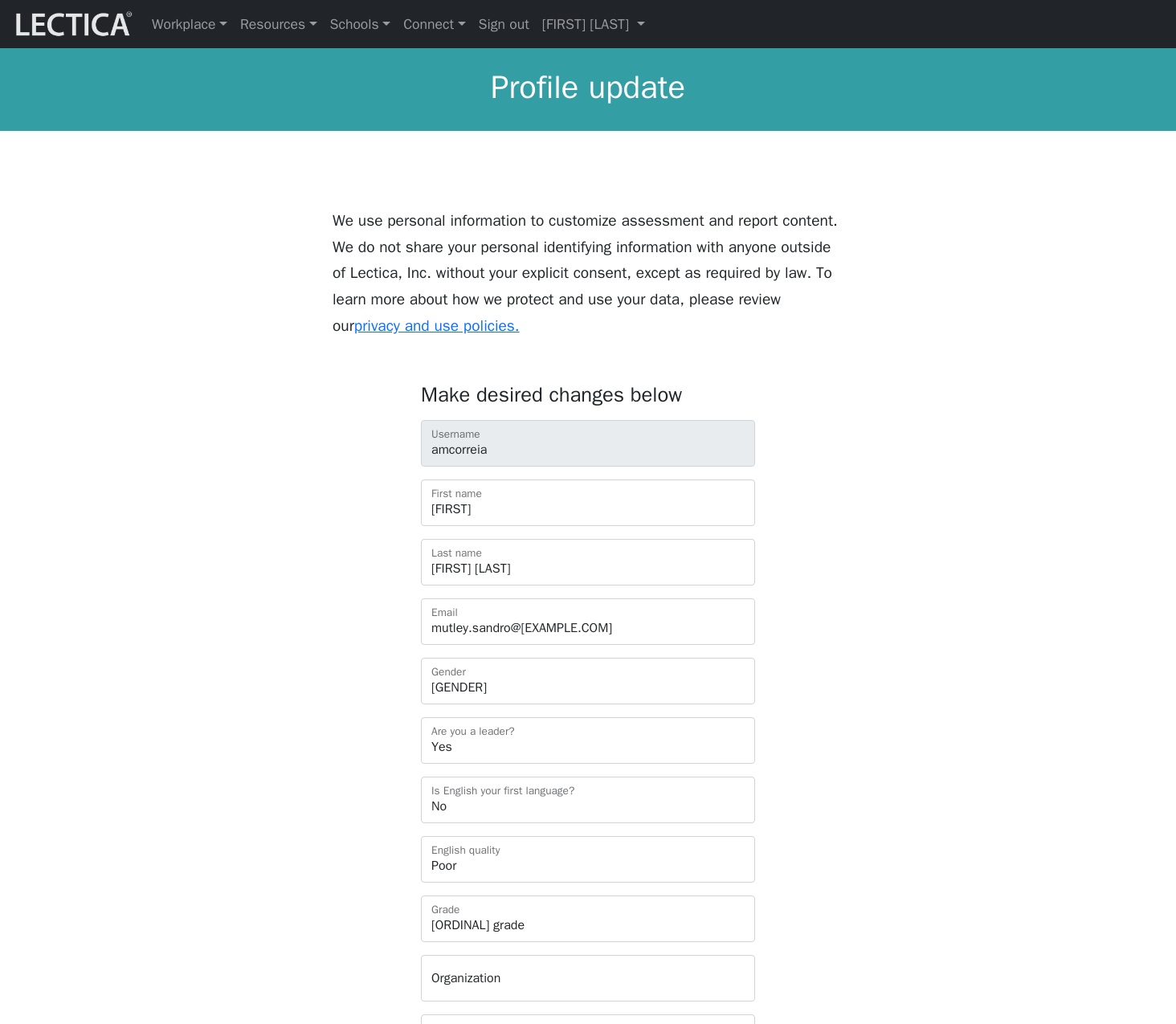 scroll, scrollTop: 632, scrollLeft: 0, axis: vertical 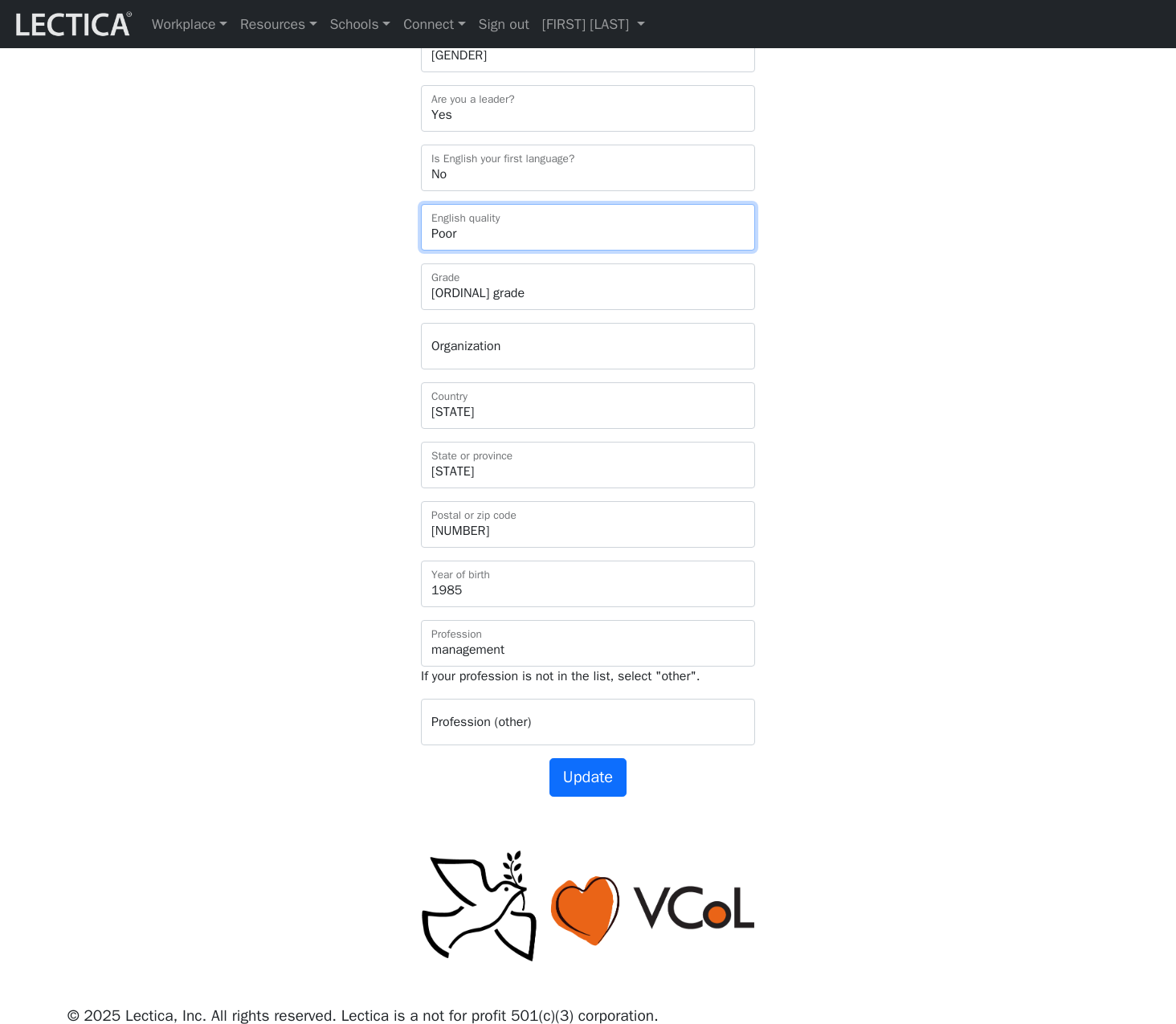 click on "How good is your English?
Outstanding
Excellent
Very good
Good
Not so good
Poor" at bounding box center (588, 227) 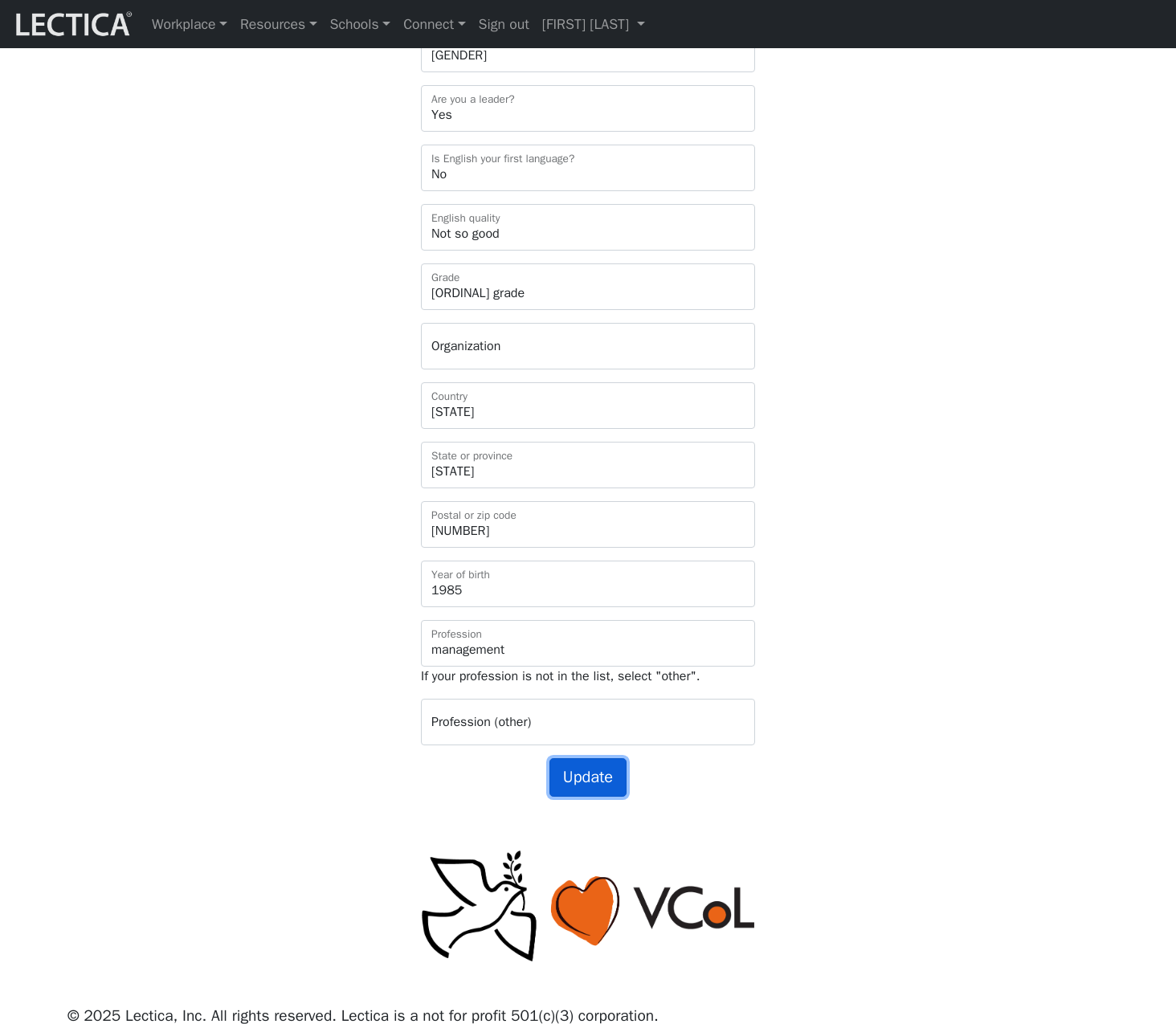 click on "Update" at bounding box center [588, 777] 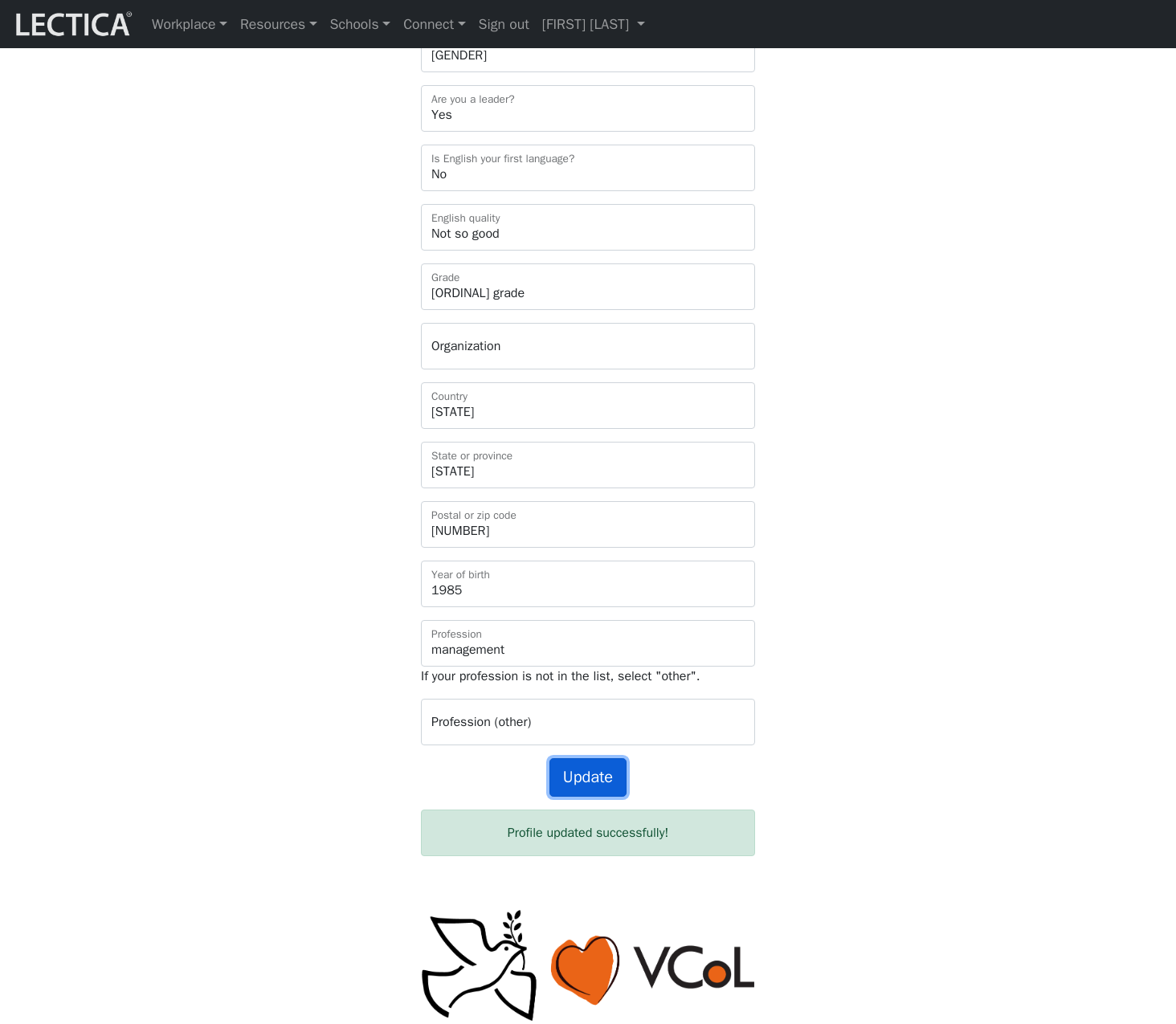type 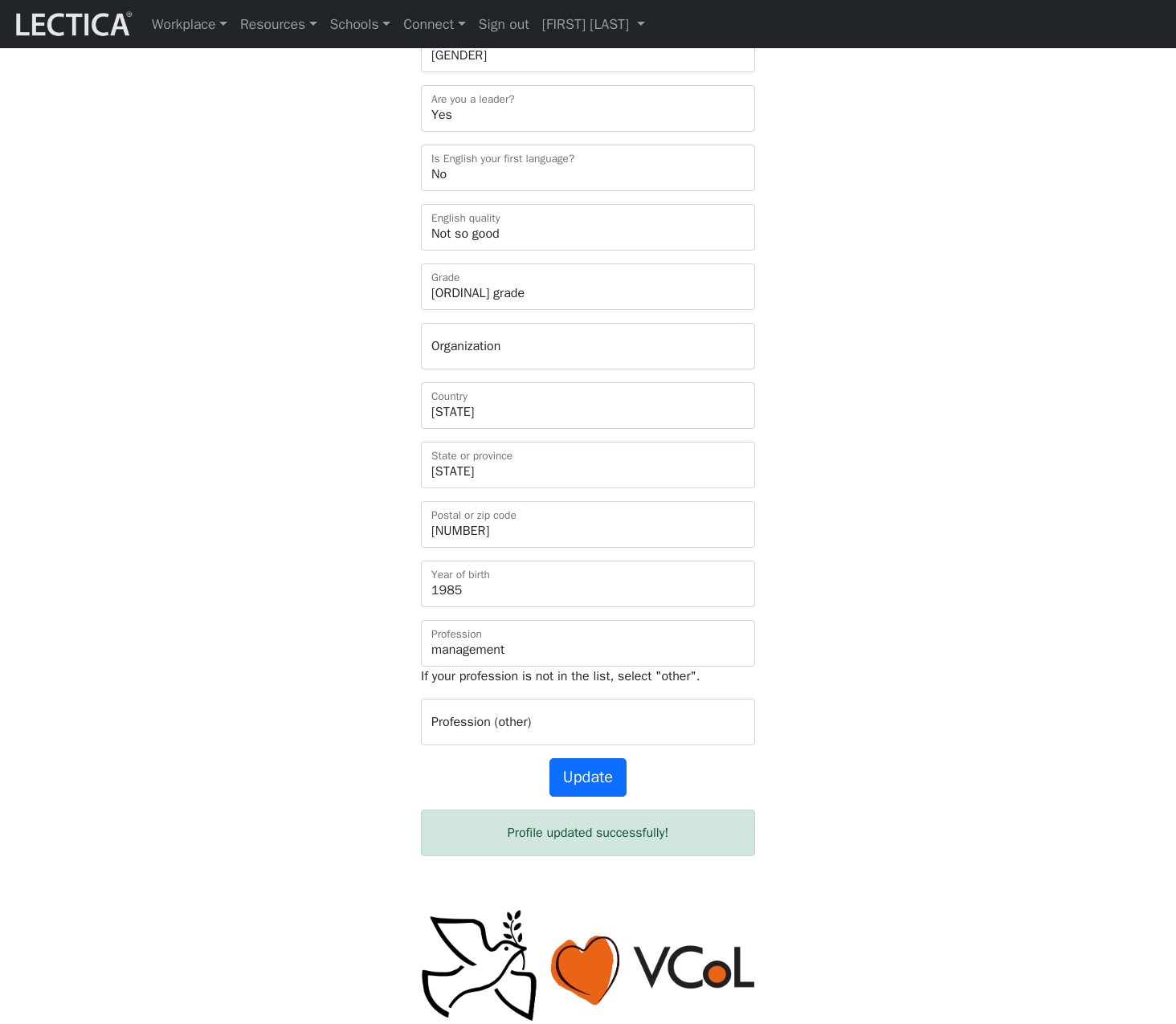 click on "Make desired changes below
amcorreia
Username
Alessandro2
First name
Madruga Correia
Last name
mutley.sandro@gmail.com
Email
Male
Female
Binary
Non-binary
Opt out
Gender
Yes
No
Are you a leader?
Yes
No
Is English your first language?
How good is your English?
Outstanding
Excellent
Very good
Good
Not so good
Poor" at bounding box center [588, 294] 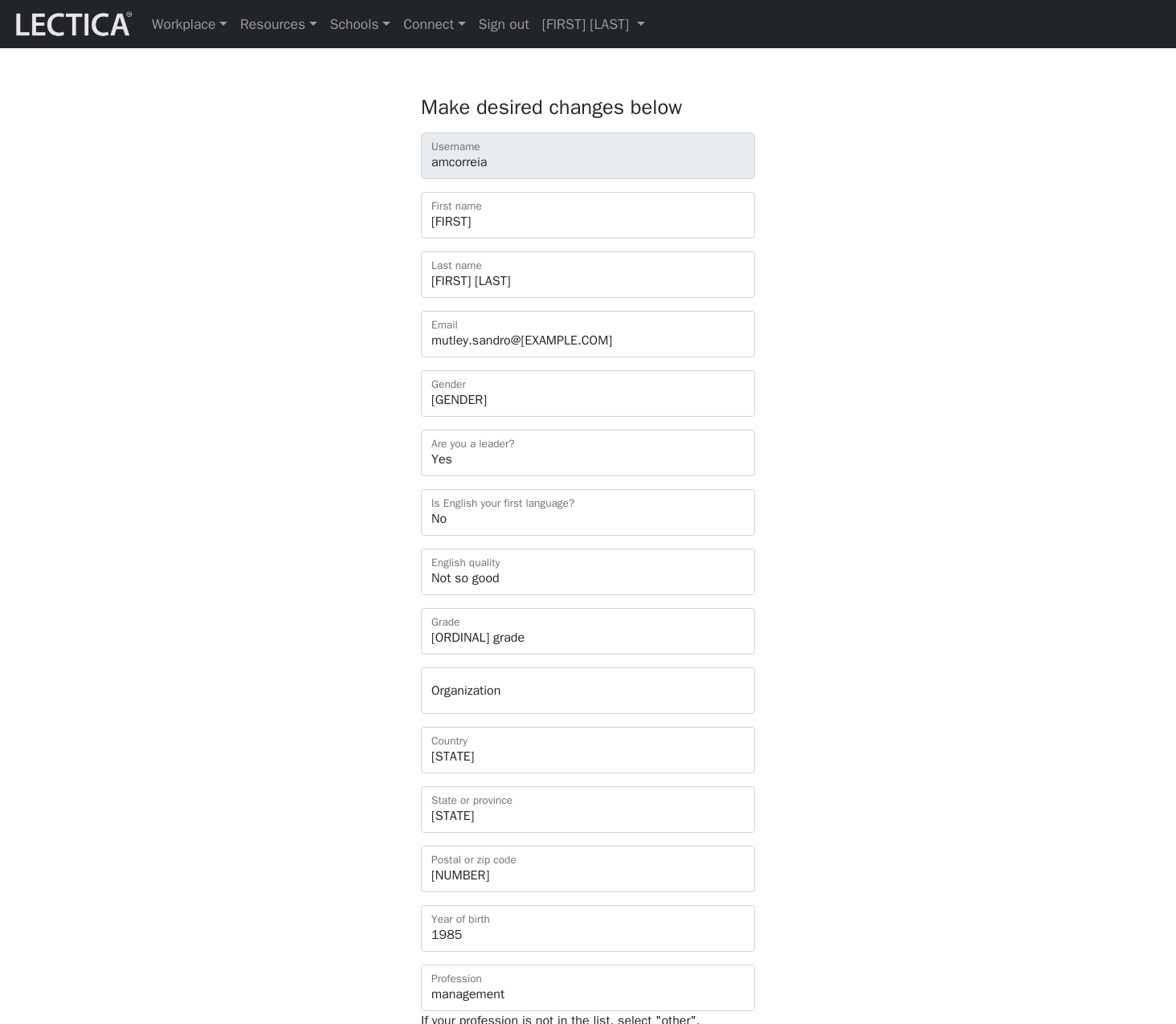 scroll, scrollTop: 0, scrollLeft: 0, axis: both 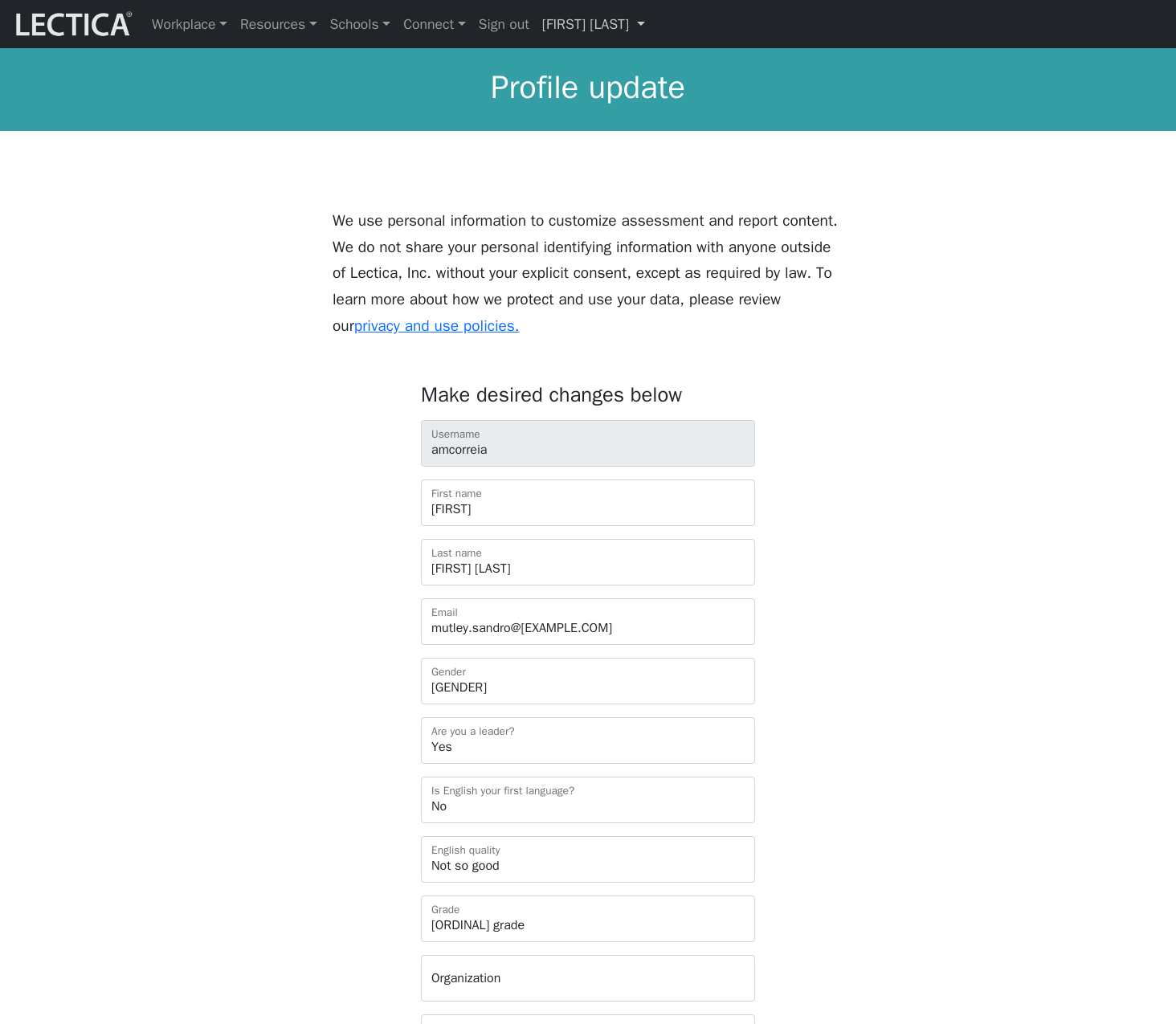click on "Alessandro2 Madruga Correia" at bounding box center (594, 24) 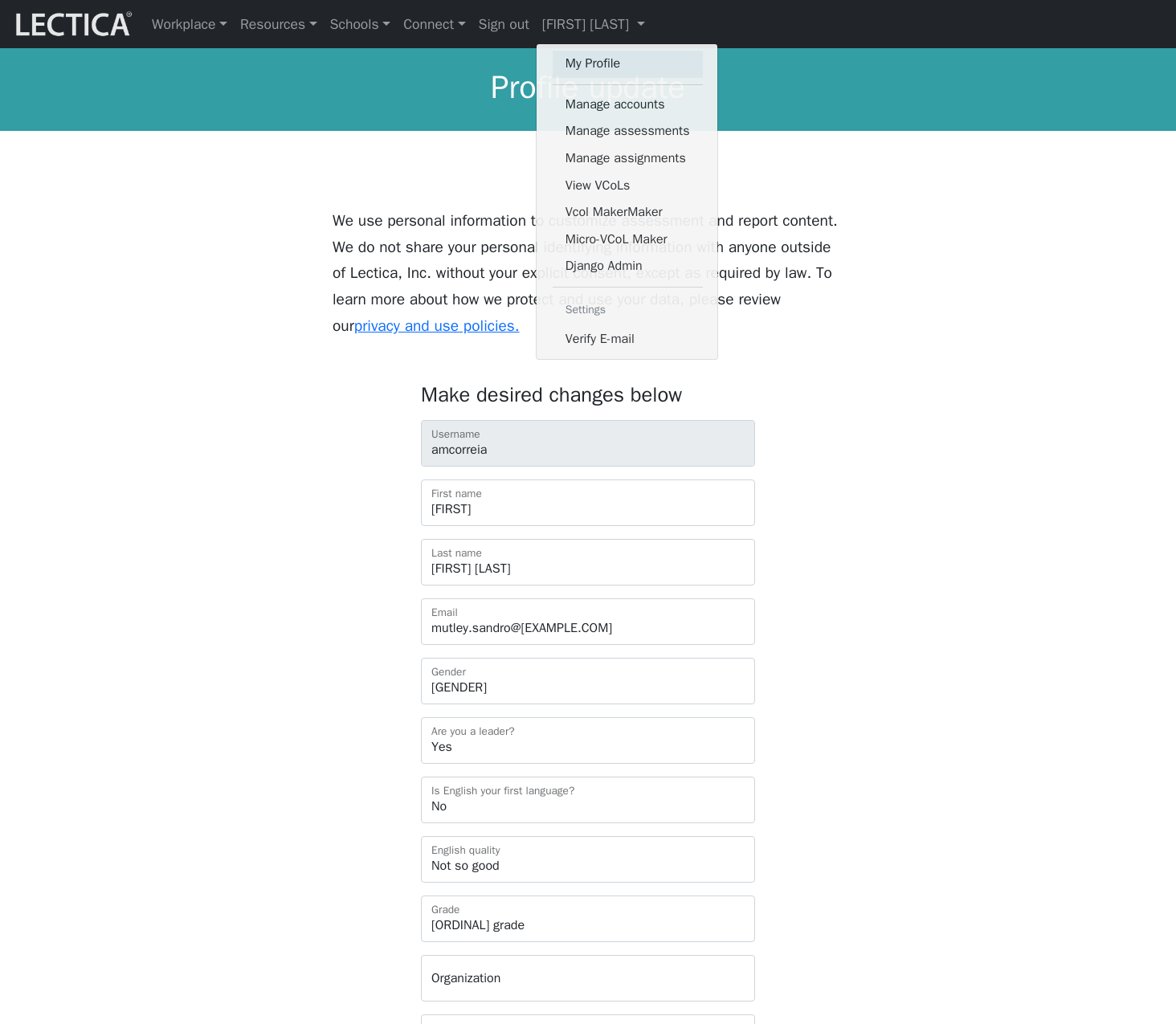 click on "My Profile" at bounding box center [627, 64] 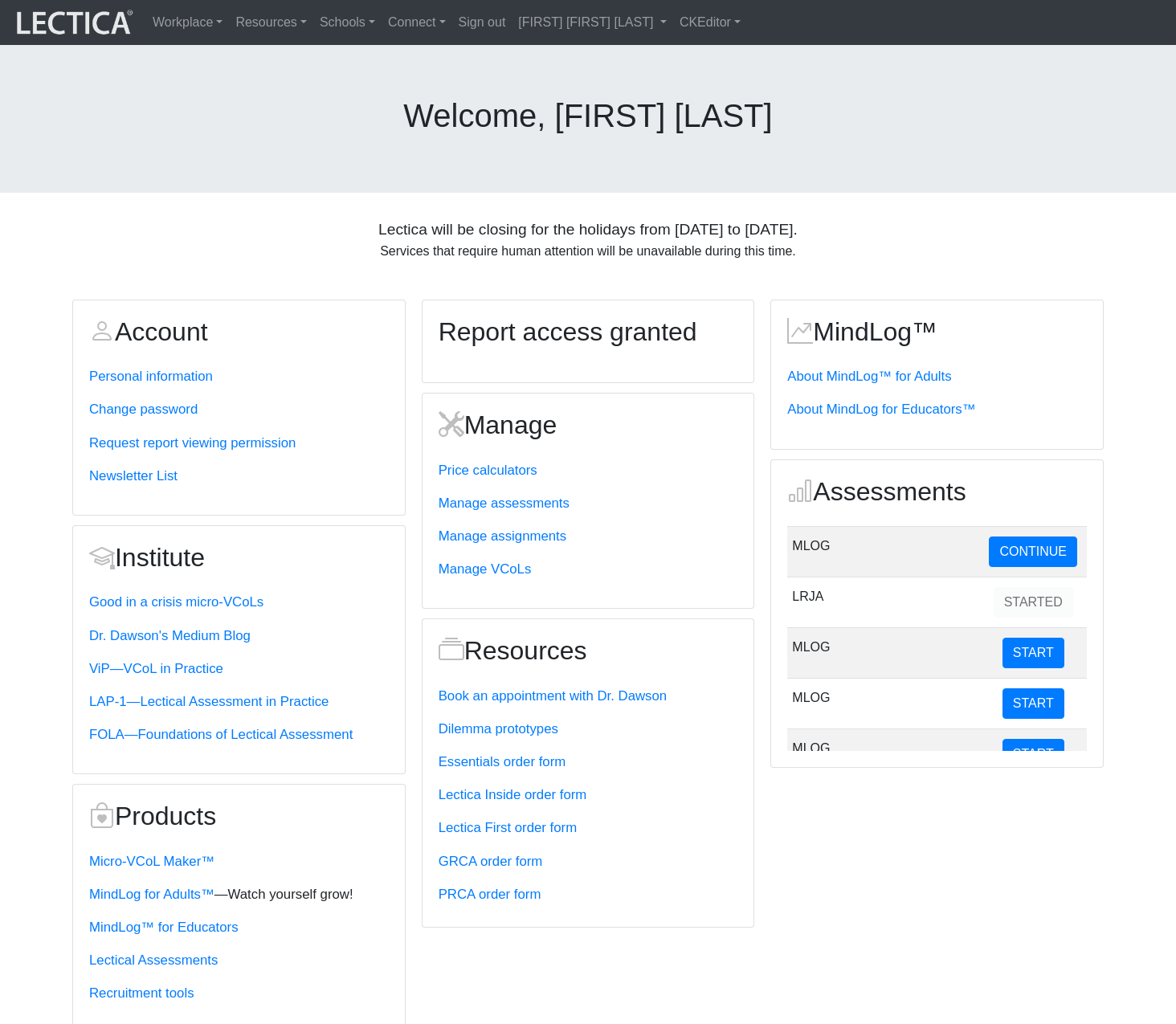 scroll, scrollTop: 0, scrollLeft: 0, axis: both 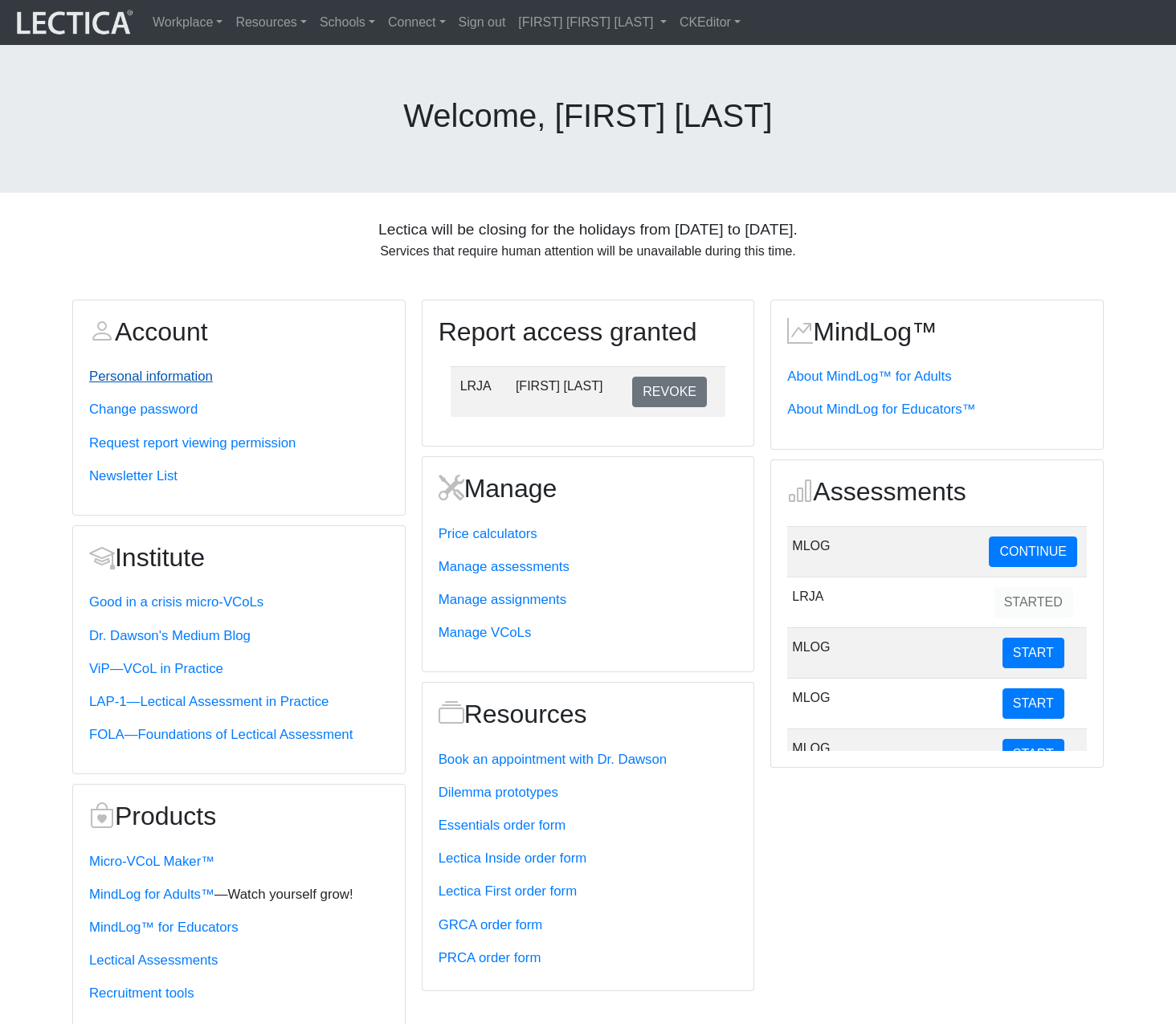 click on "Personal information" at bounding box center (151, 376) 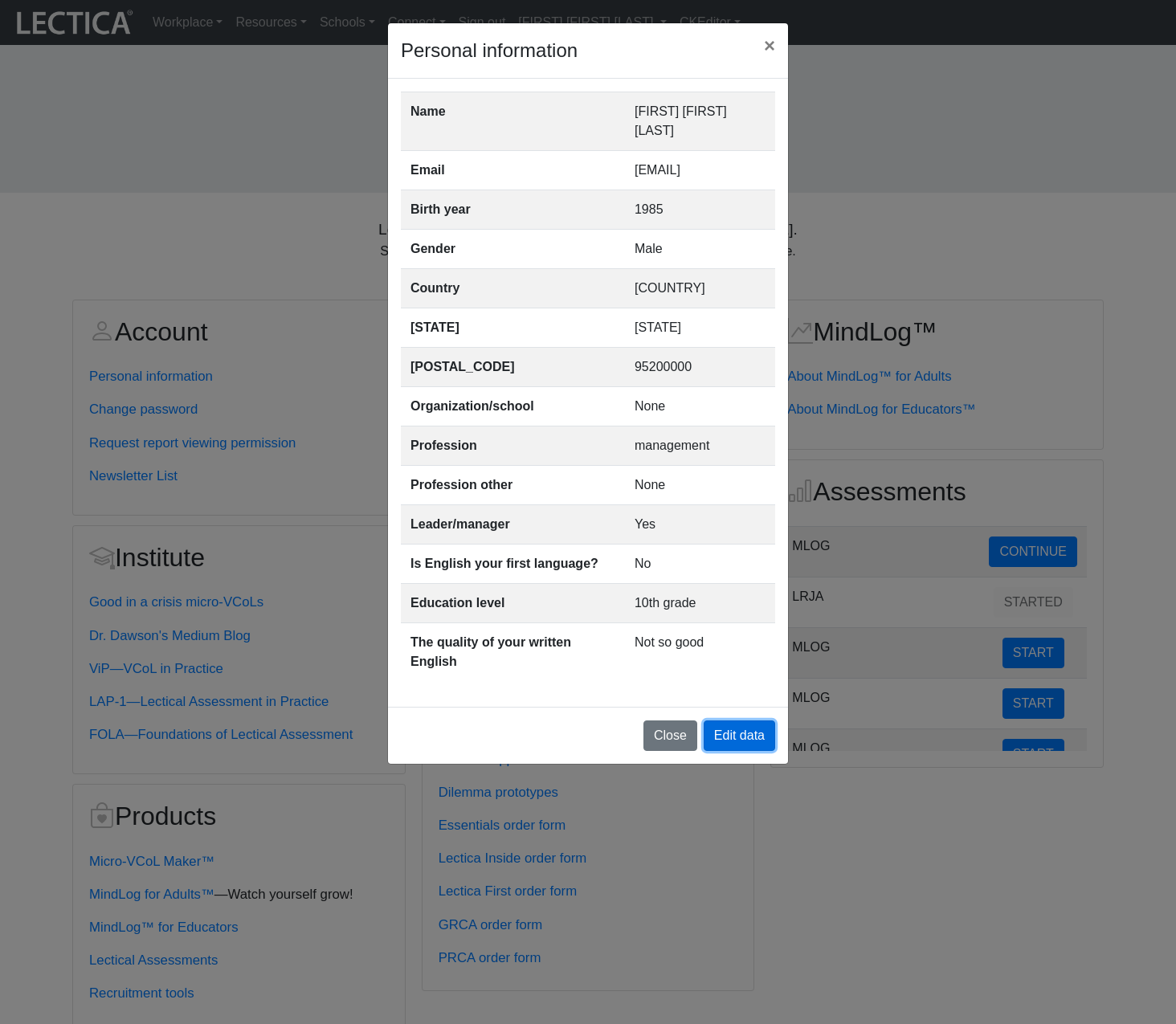 click on "Edit data" at bounding box center (739, 736) 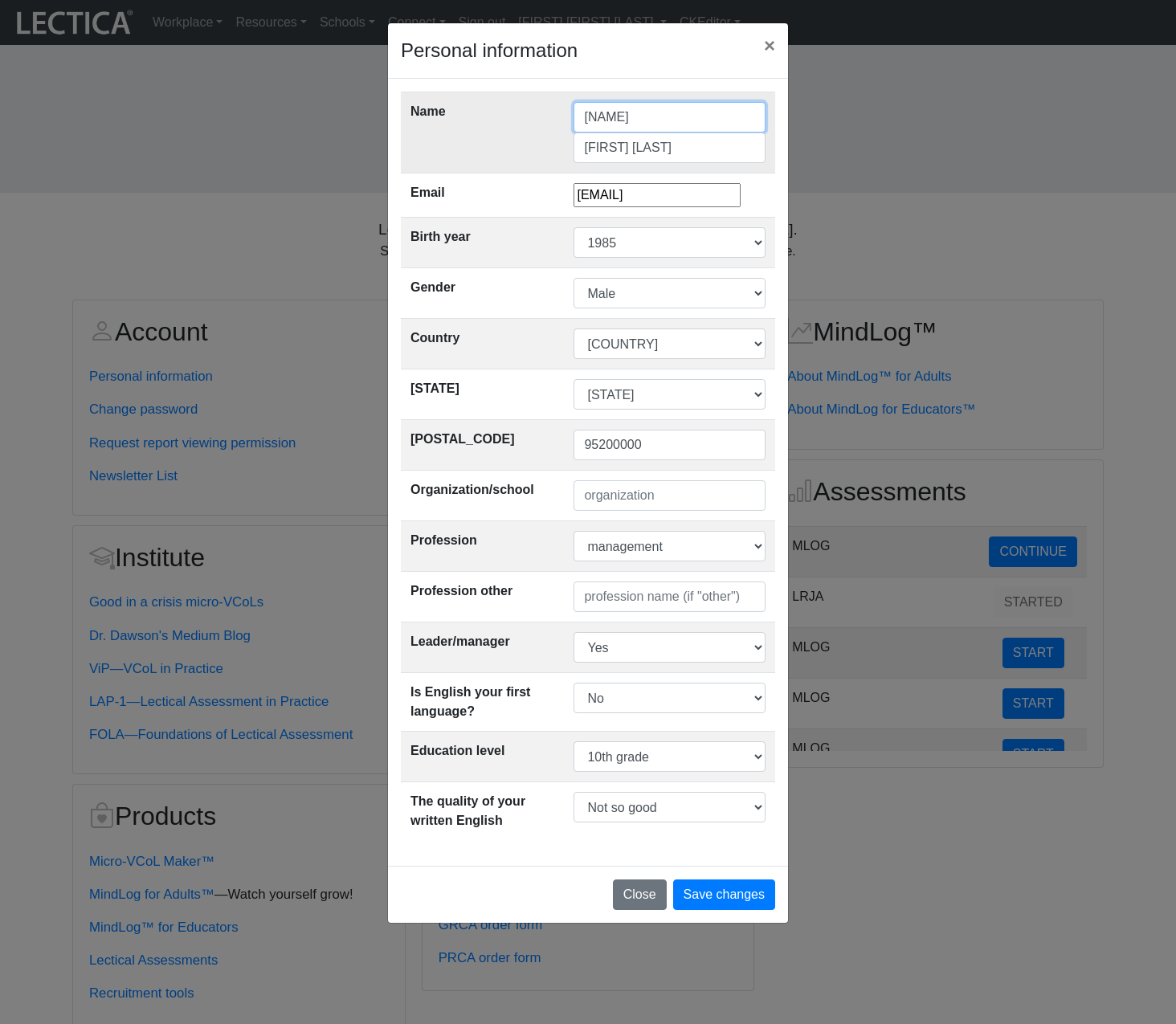 click on "Alessandro2" at bounding box center (669, 117) 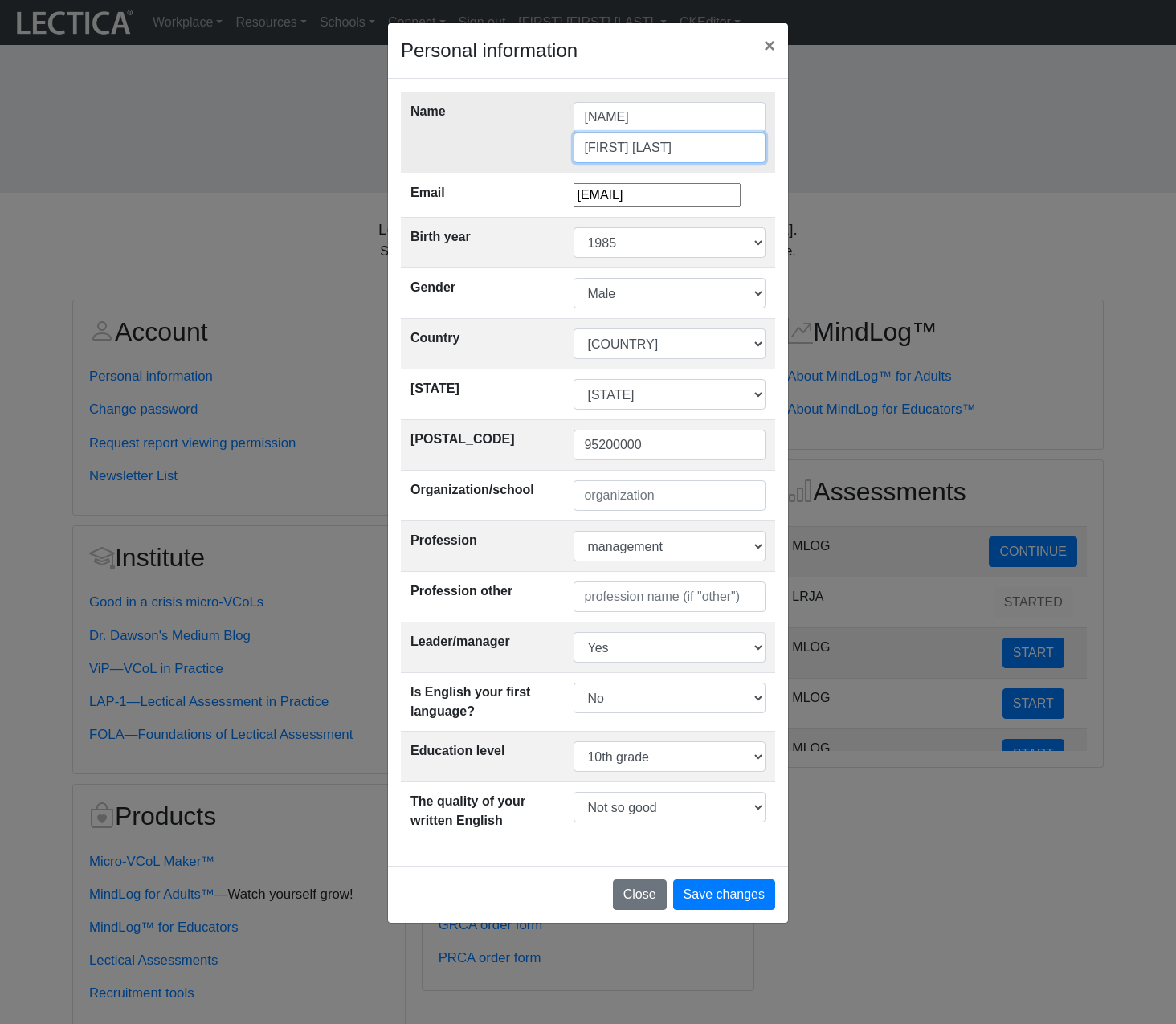 click on "[FIRST] [LAST]" at bounding box center [669, 148] 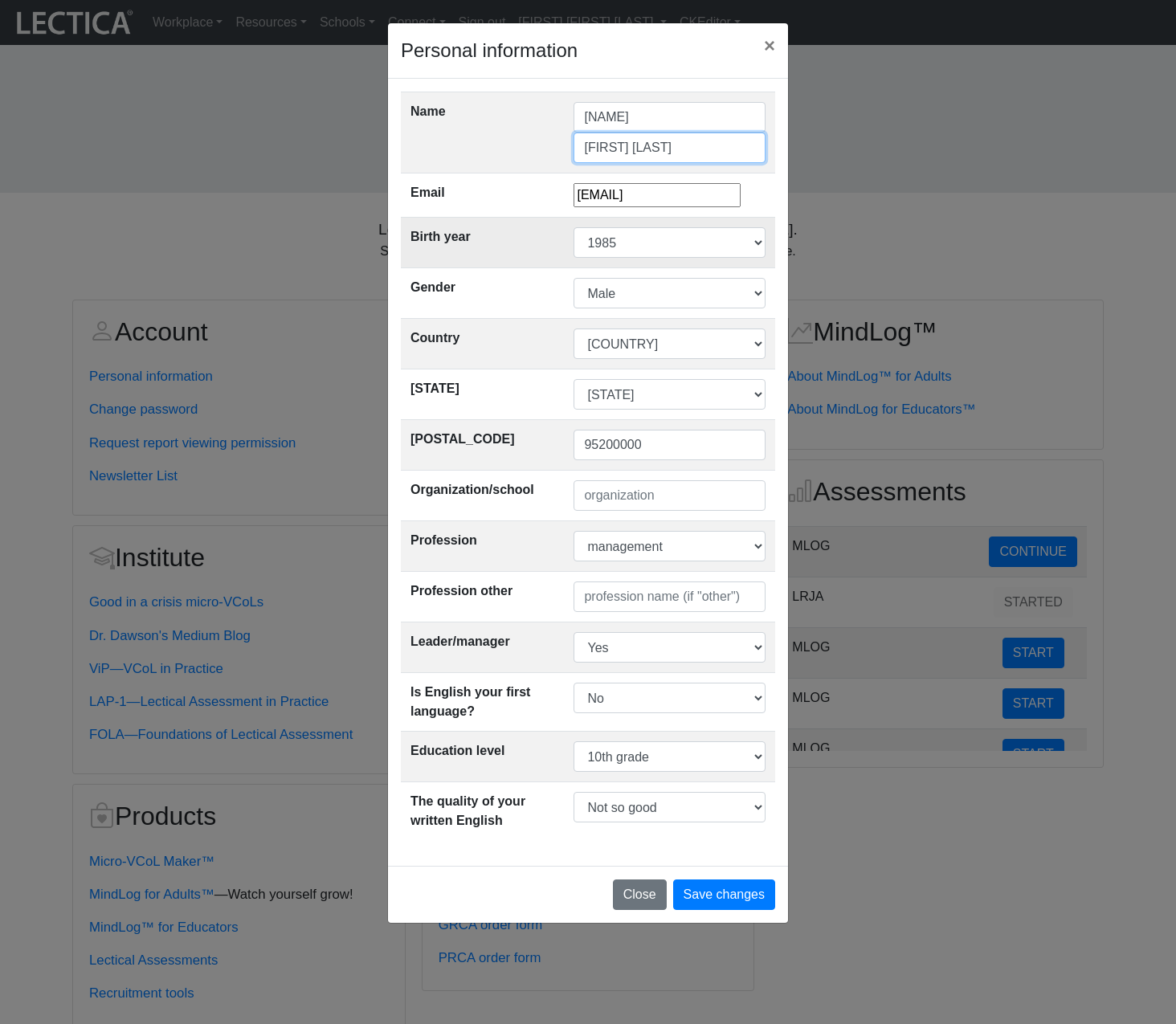 type on "Madruga Correia2" 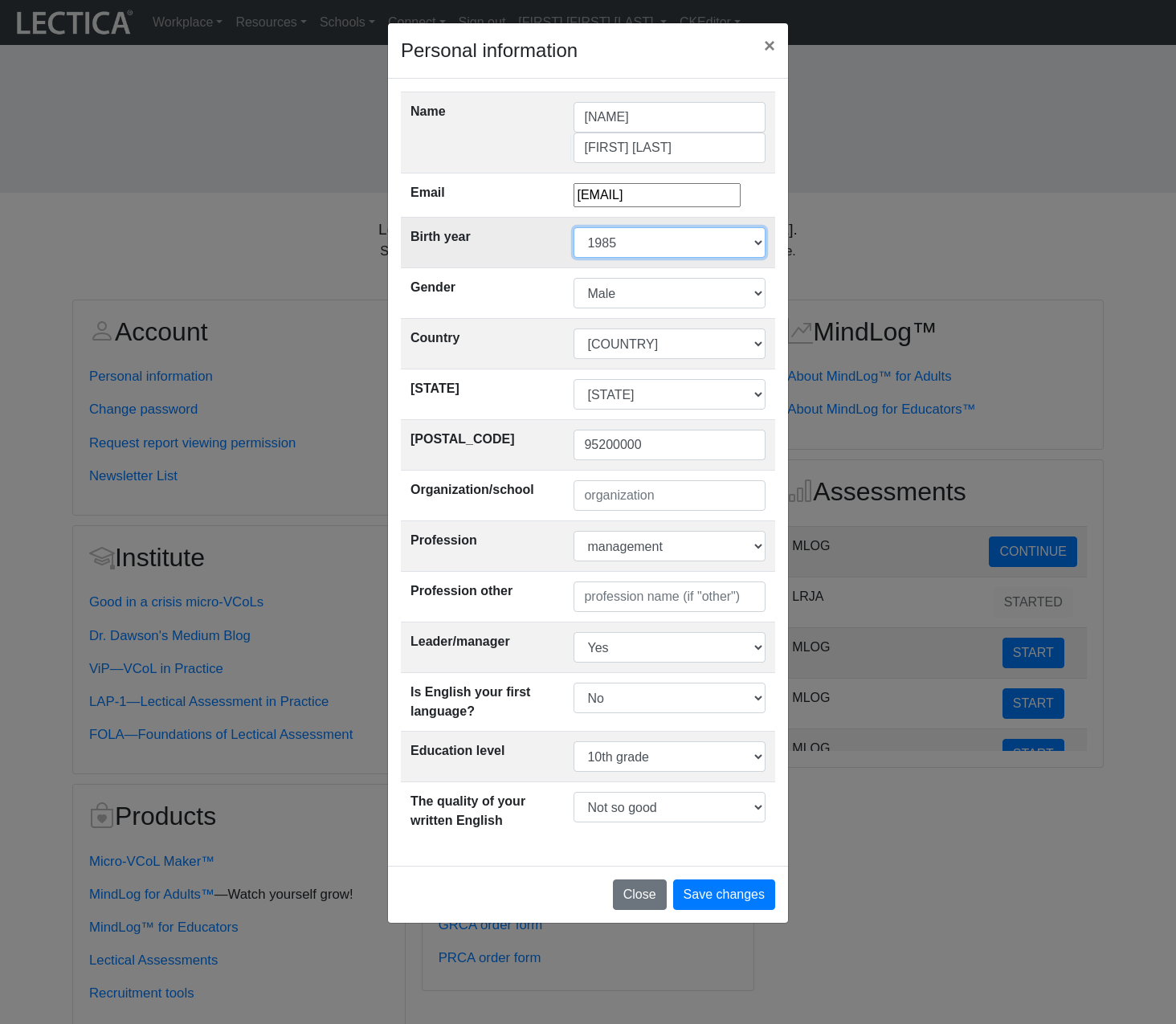 click on "year of birth   2025   2024   2023   2022   2021   2020   2019   2018   2017   2016   2015   2014   2013   2012   2011   2010   2009   2008   2007   2006   2005   2004   2003   2002   2001   2000   1999   1998   1997   1996   1995   1994   1993   1992   1991   1990   1989   1988   1987   1986   1985   1984   1983   1982   1981   1980   1979   1978   1977   1976   1975   1974   1973   1972   1971   1970   1969   1968   1967   1966   1965   1964   1963   1962   1961   1960   1959   1958   1957   1956   1955   1954   1953   1952   1951   1950   1949   1948   1947   1946   1945   1944   1943   1942   1941   1940   1939   1938   1937   1936   1935   1934   1933   1932   1931   1930   1929   1928   1927   1926   1925   1924   1923   1922   1921" at bounding box center [669, 243] 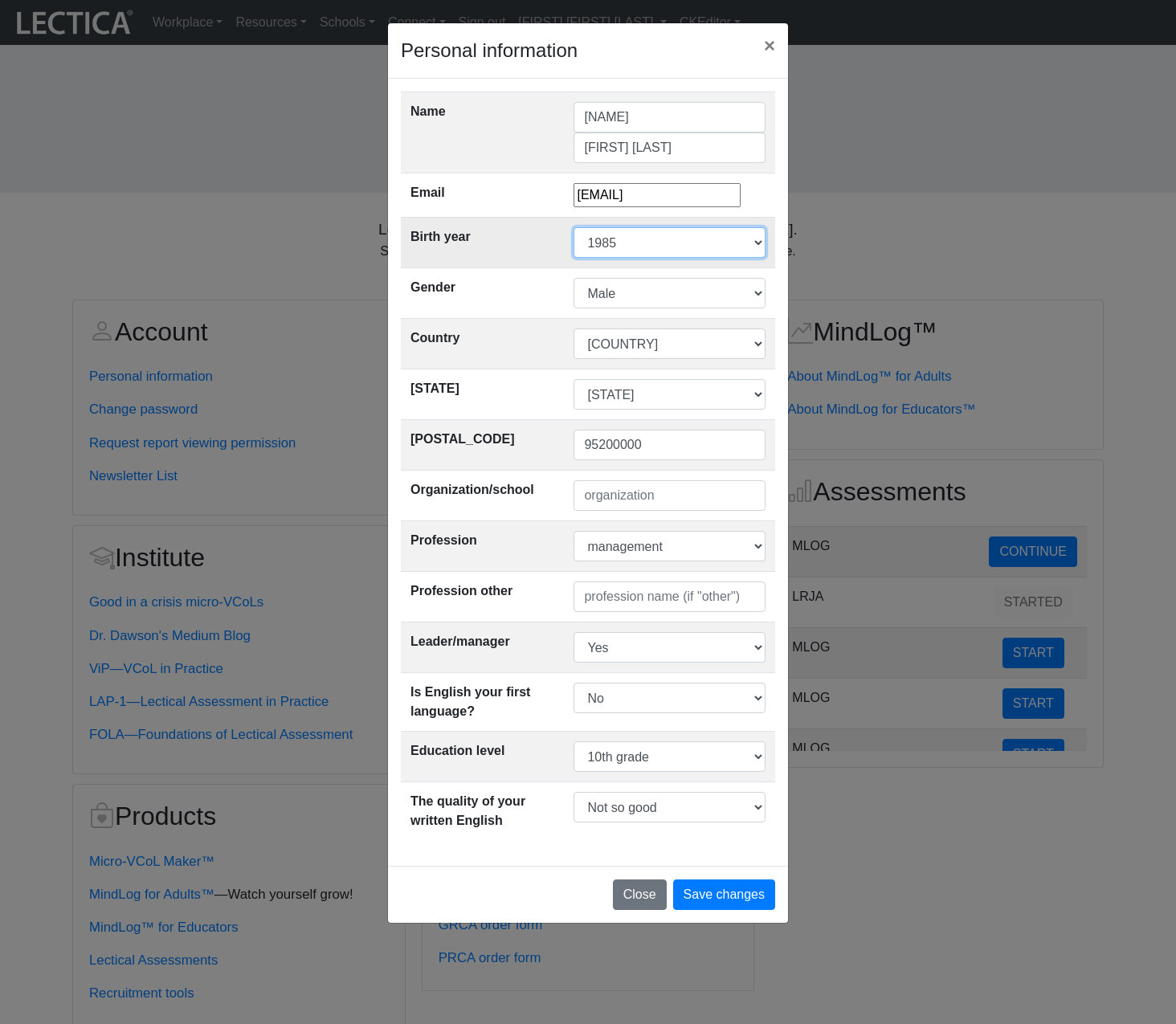 select on "1984" 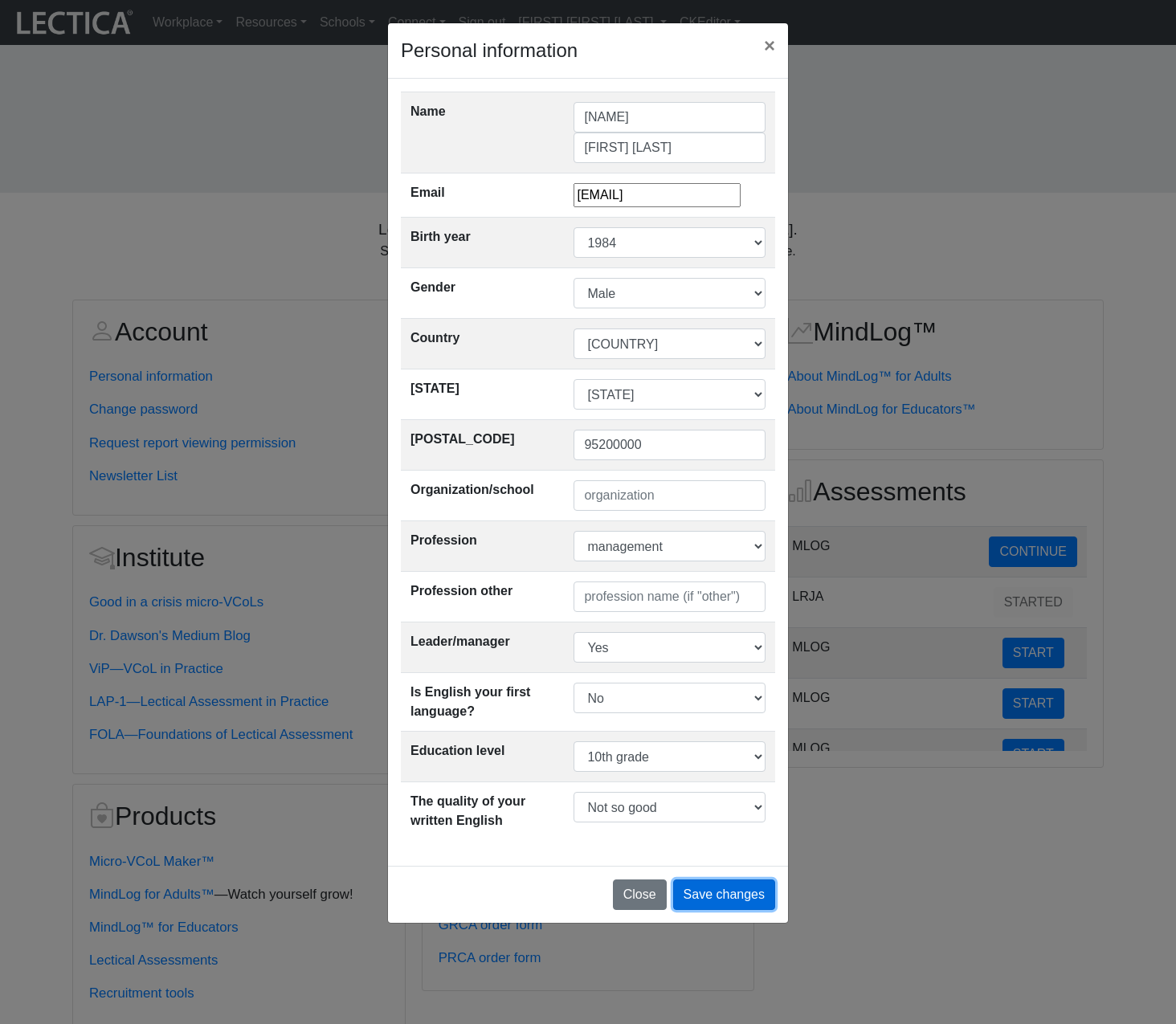 click on "Save changes" at bounding box center (724, 895) 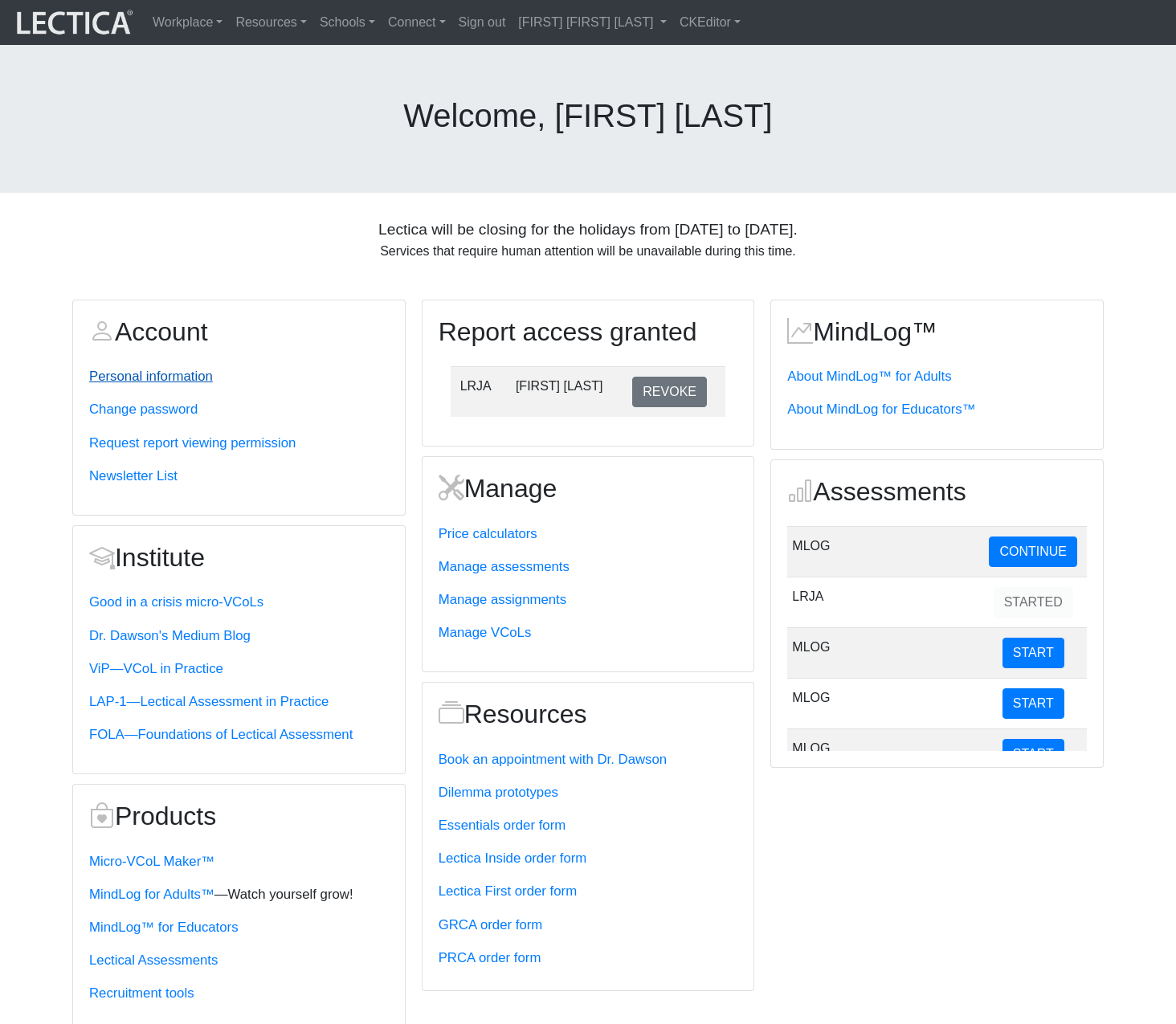 click on "Personal information" at bounding box center (151, 376) 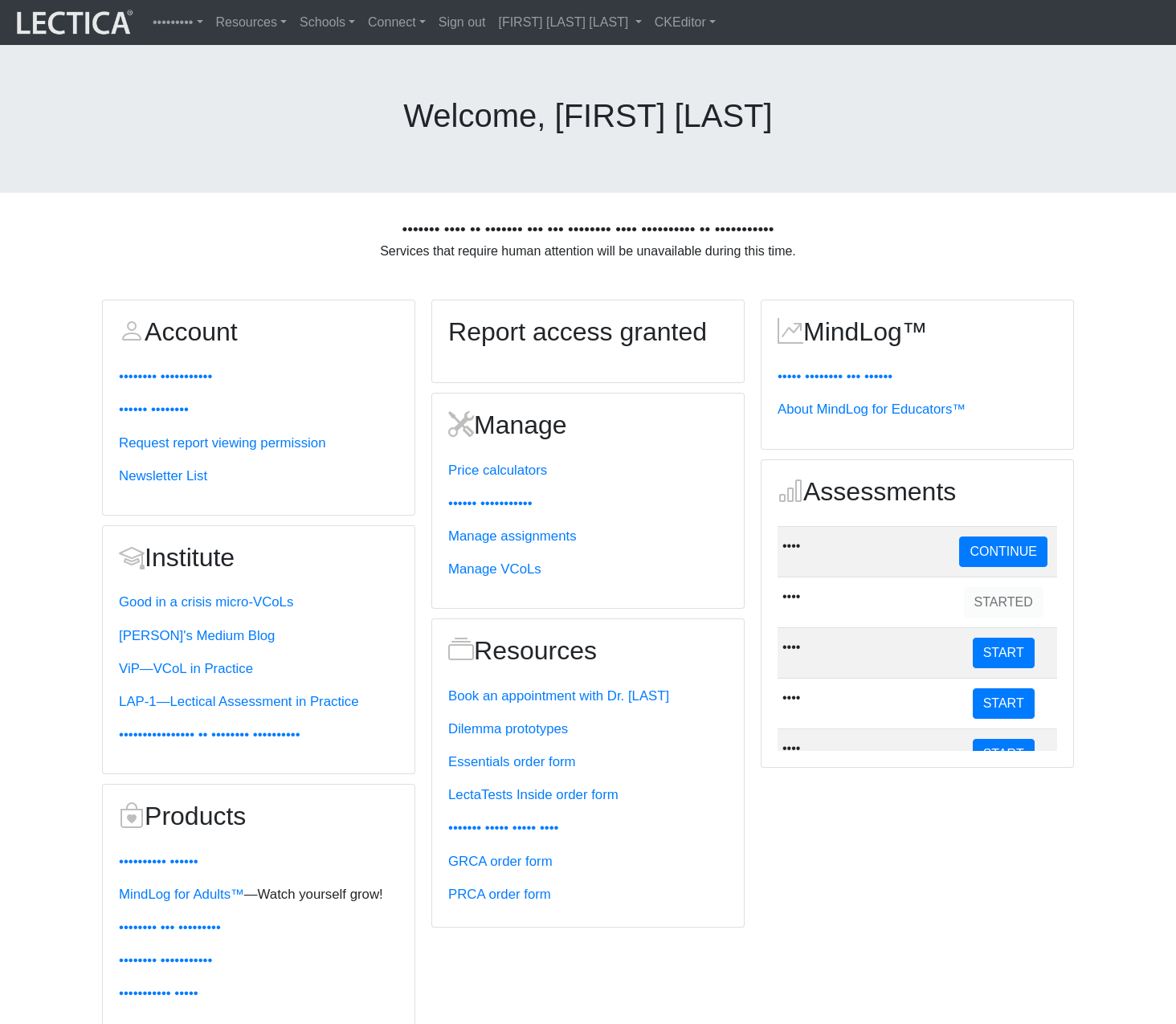 scroll, scrollTop: 0, scrollLeft: 0, axis: both 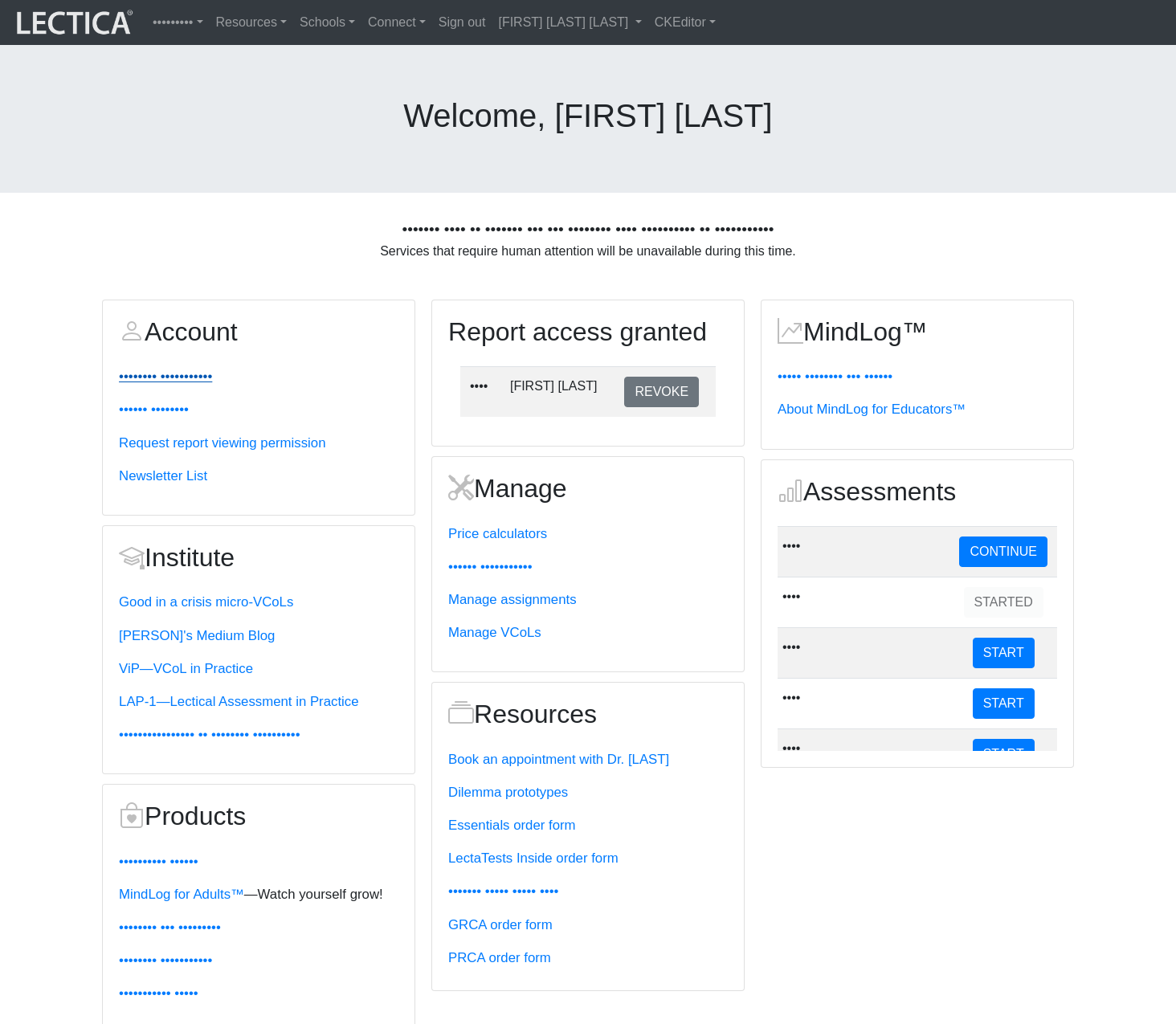 click on "•••••••• •••••••••••" at bounding box center [165, 376] 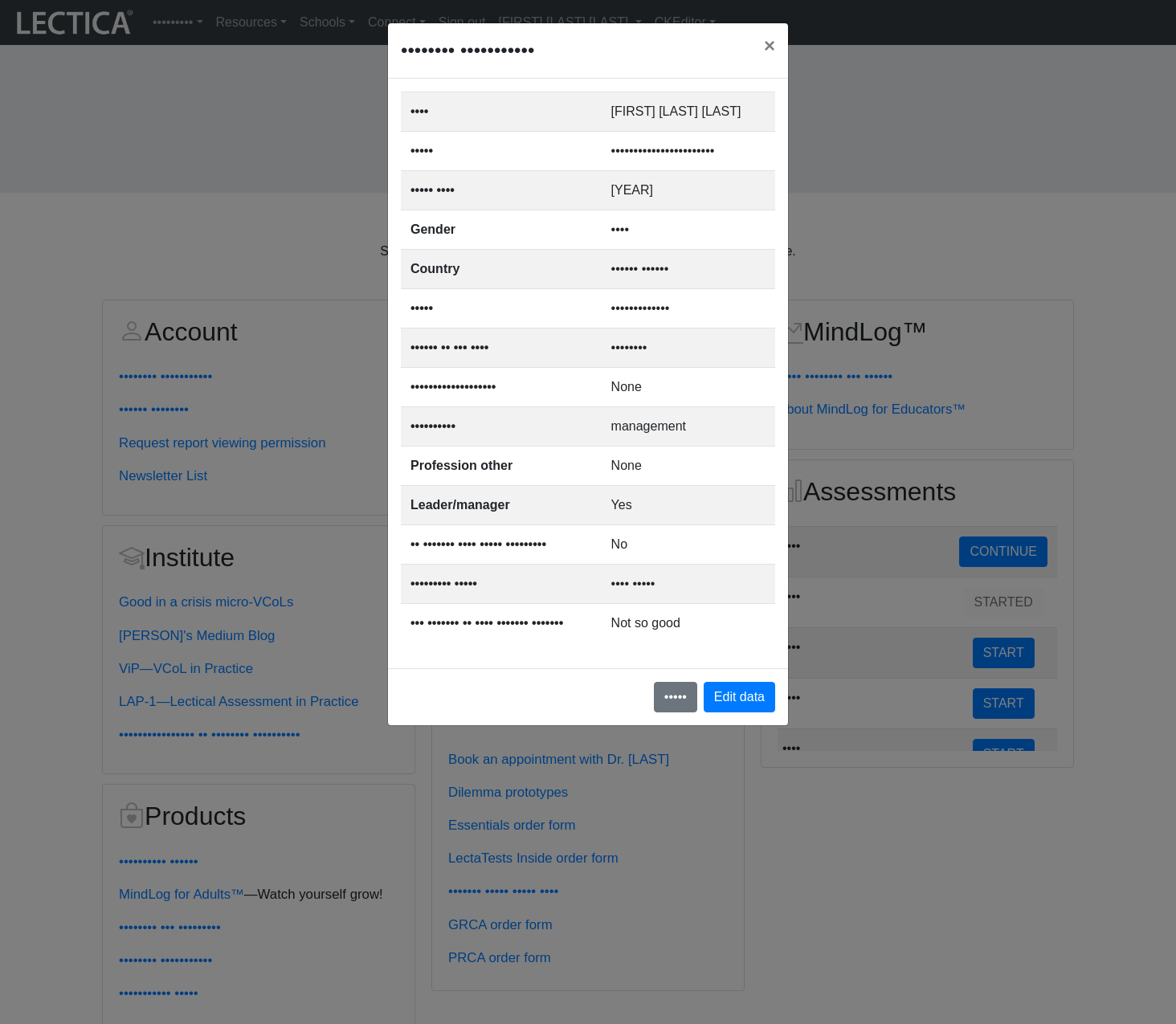 click on "•••••••• •••••••••••   •   •••• ••••••••••• ••••••• ••••••••   ••••• •••••••••••••••••••••••   ••••• •••• ••••   •••••• ••••   ••••••• •••••• ••••••   ••••• •••••••••••••   •••••• •• ••• •••• ••••••••   ••••••••••••••••••• ••••   •••••••••• ••••••••••   •••••••••• ••••• ••••   •••••••••••••• •••   •• ••••••• •••• ••••• ••••••••• ••   ••••••••• ••••• •••• •••••   ••• ••••••• •• •••• ••••••• ••••••• ••• •• ••••     •••• •••••••••••   ••••••• ••••••••   •••••   •••••••••••••••••••••••   ••••• •••• •••• •• •••••   ••••   ••••   ••••   ••••   ••••   ••••   ••••   ••••   ••••   ••••   ••••   ••••   ••••   ••••   ••••   ••••   ••••   ••••   ••••   ••••   ••••   ••••   ••••   ••••   ••••   ••••   ••••   ••••   ••••   ••••   ••••   ••••   ••••   ••••   ••••   ••••   ••••   ••••   ••••   ••••   ••••   ••••   ••••   ••••   ••••   ••••   ••••   ••••   ••••   ••••   ••••   ••••   ••••   ••••   ••••   ••••   ••••   ••••   ••••   ••••   ••••   ••••   ••••   ••••   ••••   ••••   ••••   ••••   ••••   ••••   ••••   ••••" at bounding box center [588, 512] 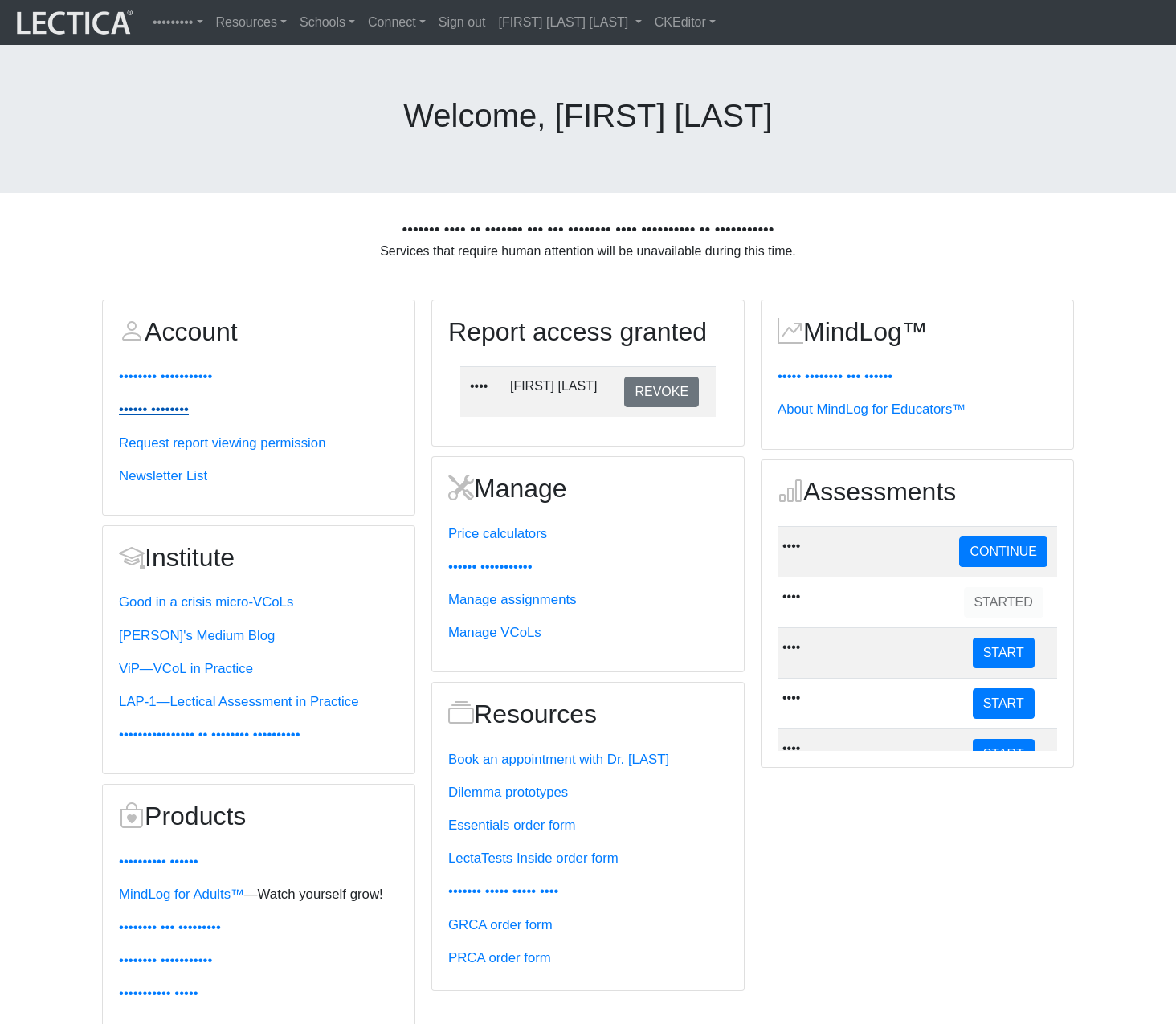click on "•••••• ••••••••" at bounding box center (165, 376) 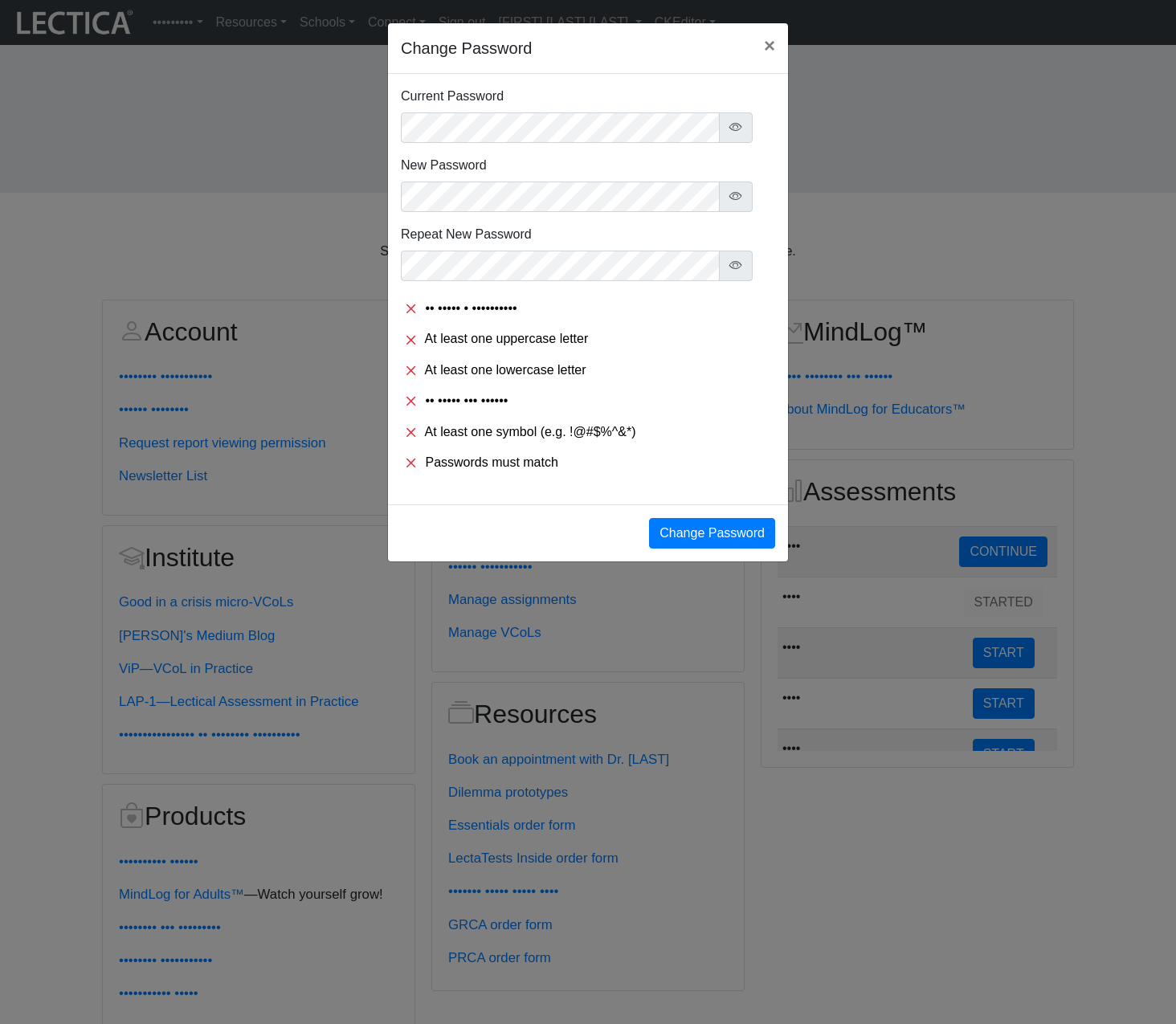 click on "Change Password
×
Current Password
New Password
Repeat New Password
At least 8 characters
At least one uppercase letter
At least one lowercase letter
At least one number
At least one symbol (e.g. !@#$%^&*)
Passwords must match" at bounding box center [588, 512] 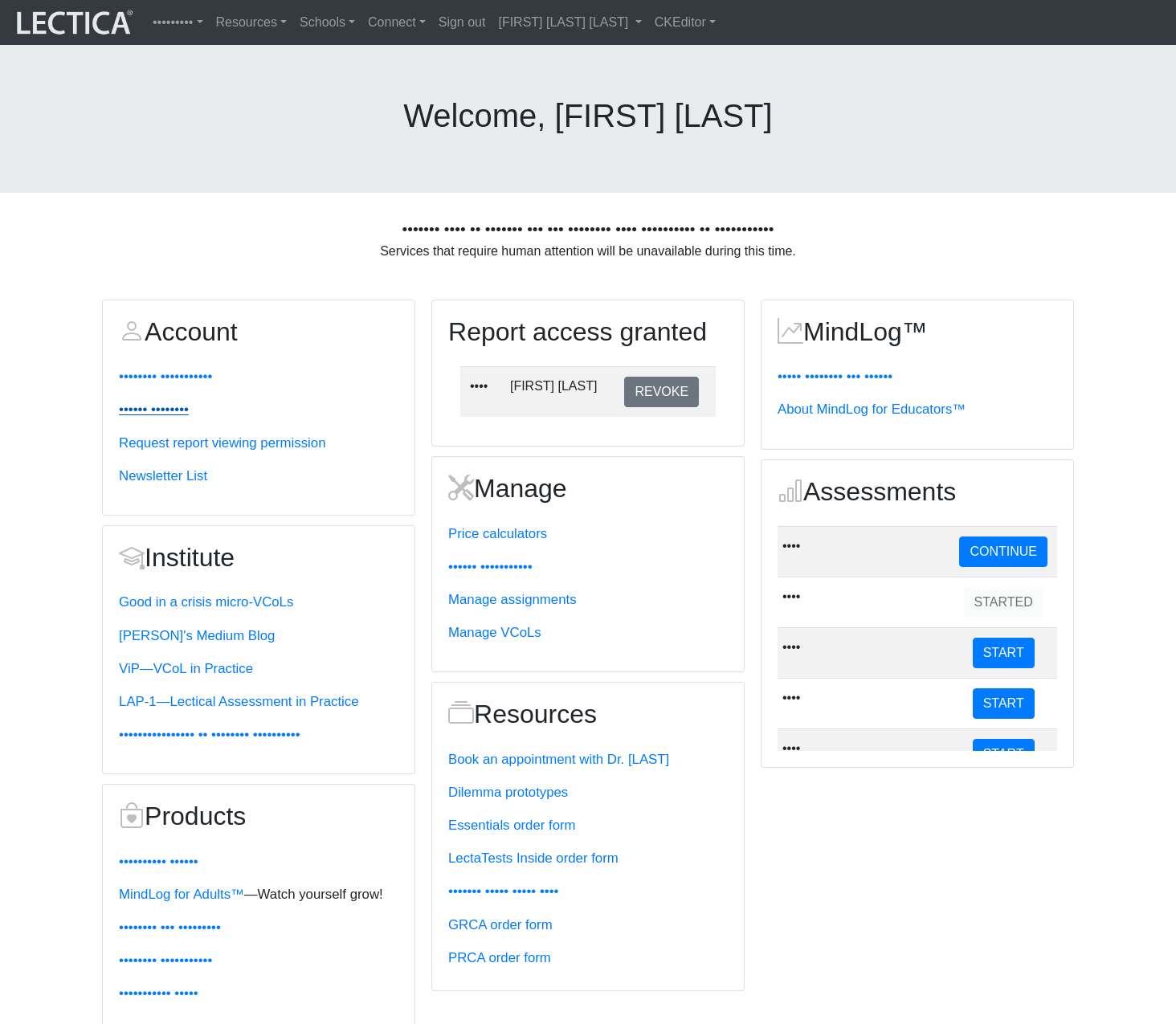 click on "•••••• ••••••••" at bounding box center [165, 376] 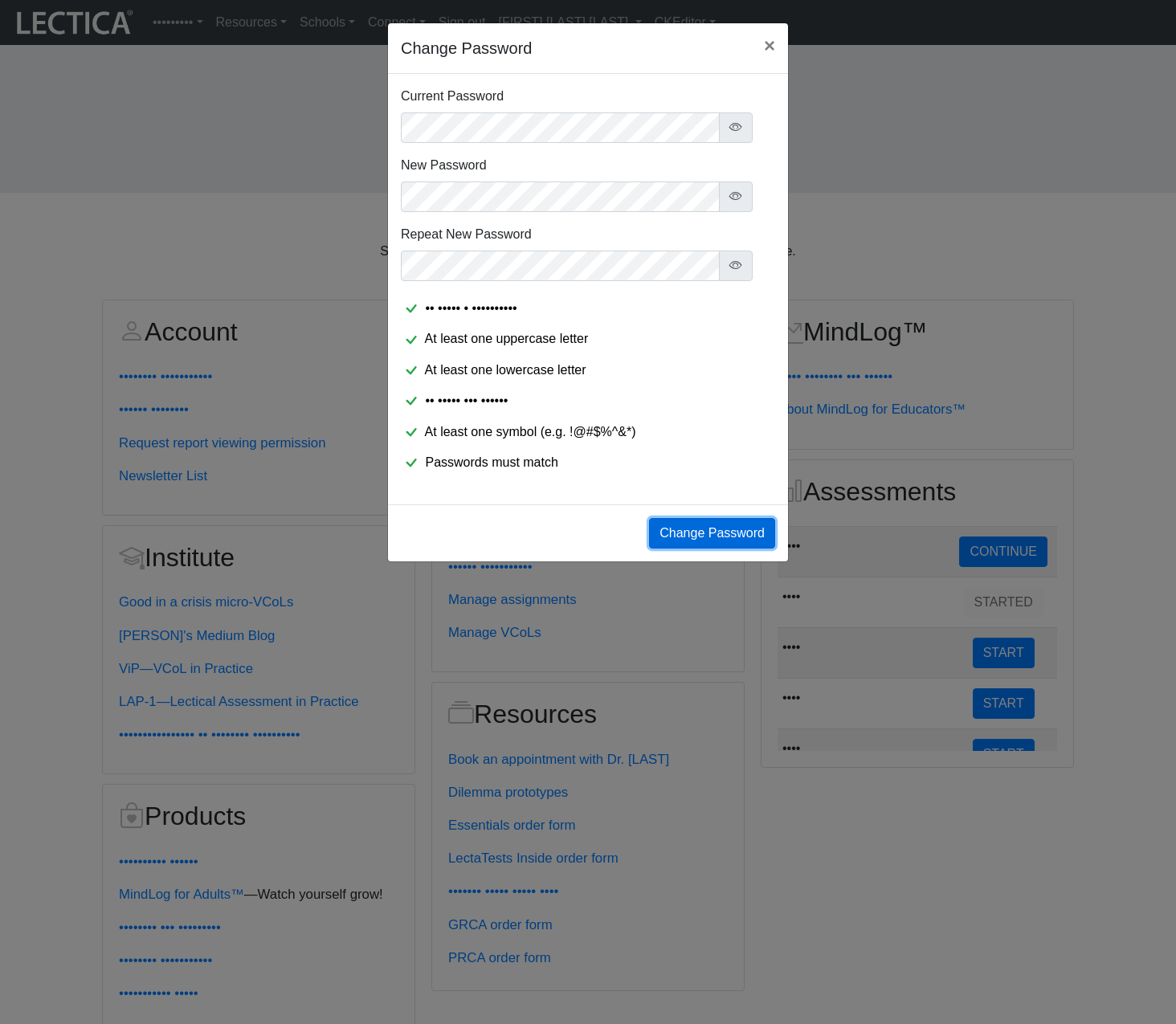 click on "Change Password" at bounding box center (712, 533) 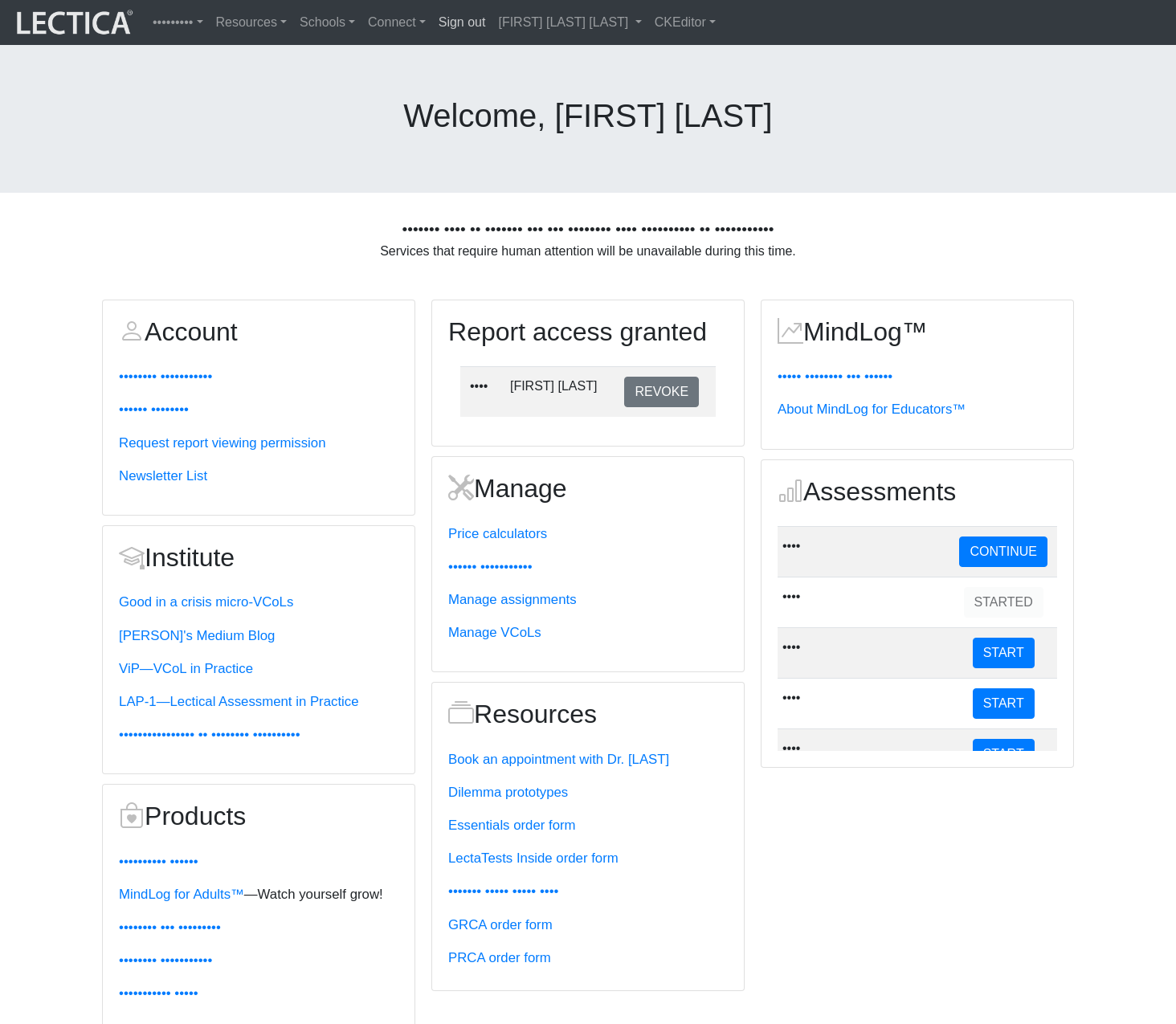 click on "Sign out" at bounding box center [462, 22] 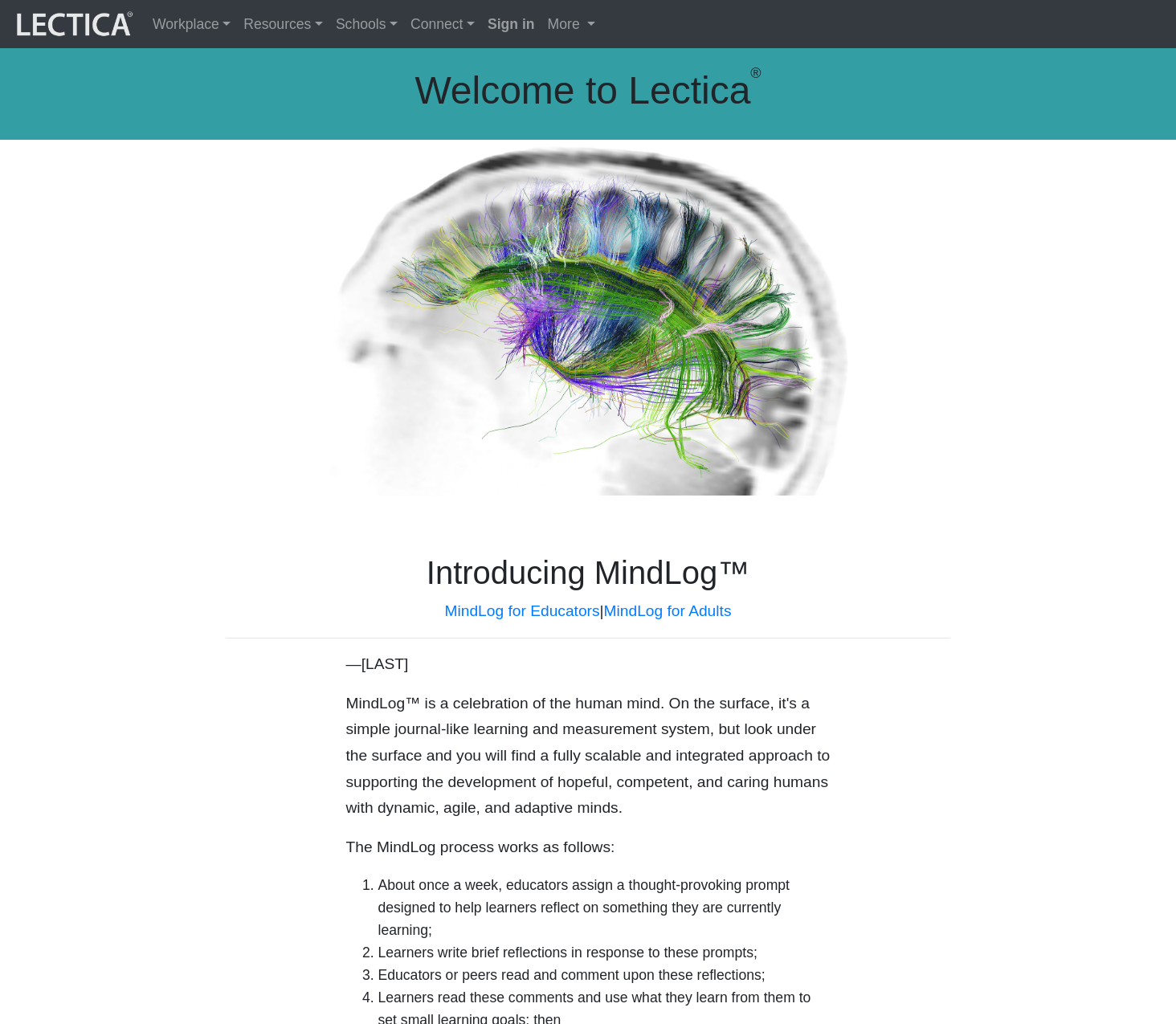scroll, scrollTop: 0, scrollLeft: 0, axis: both 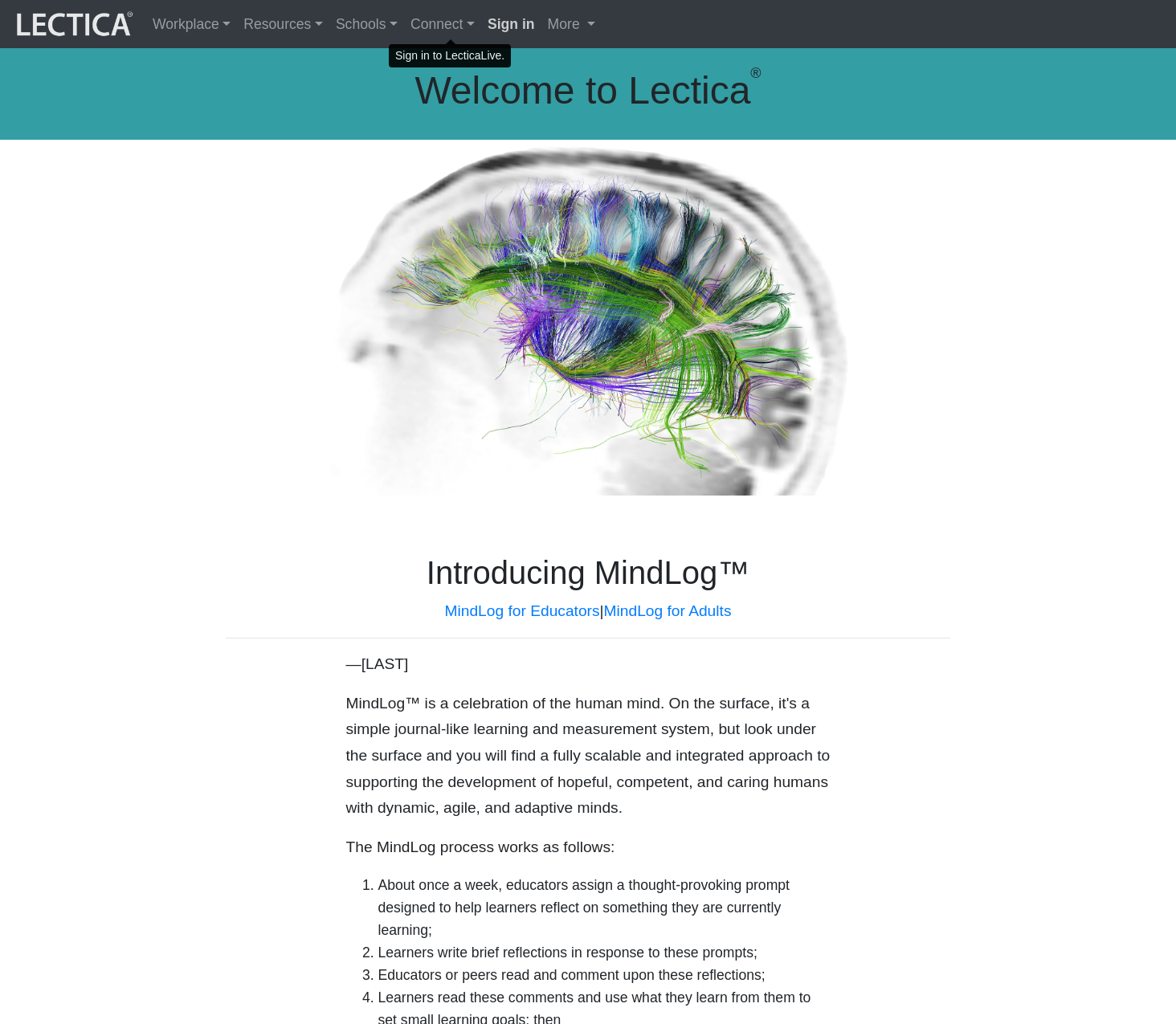 click on "Sign in" at bounding box center (511, 24) 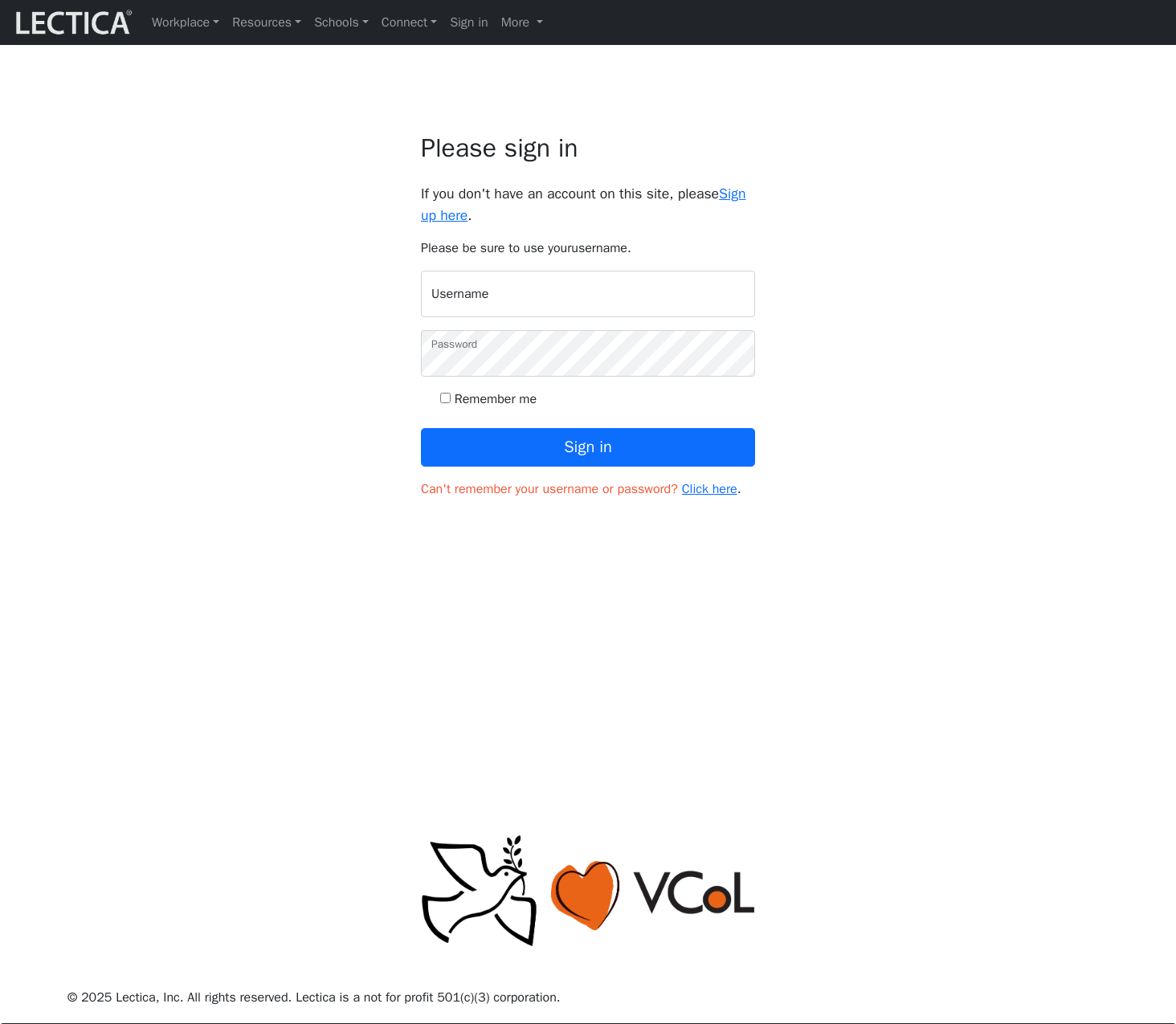 scroll, scrollTop: 0, scrollLeft: 0, axis: both 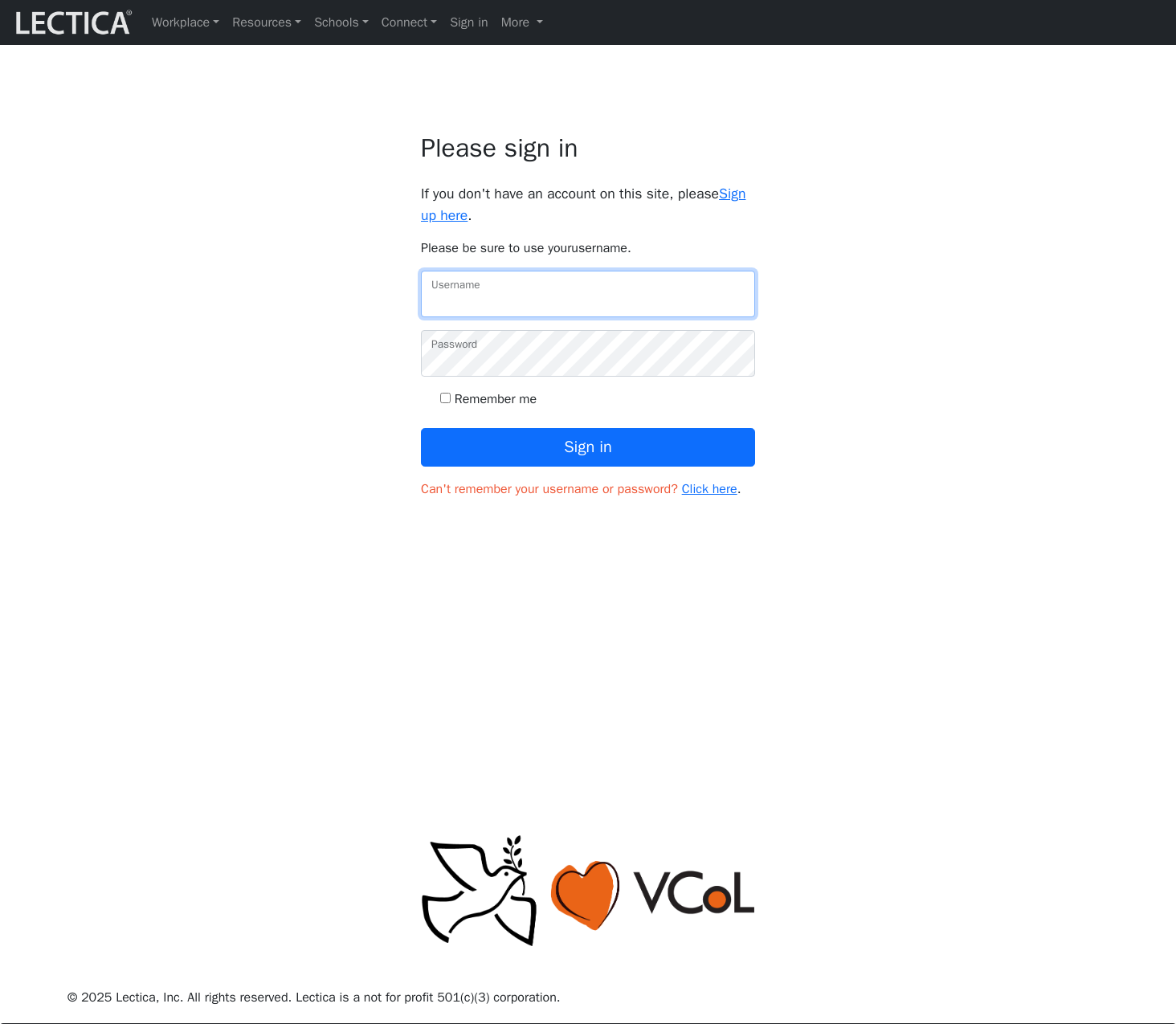 click on "[USERNAME]" at bounding box center [588, 294] 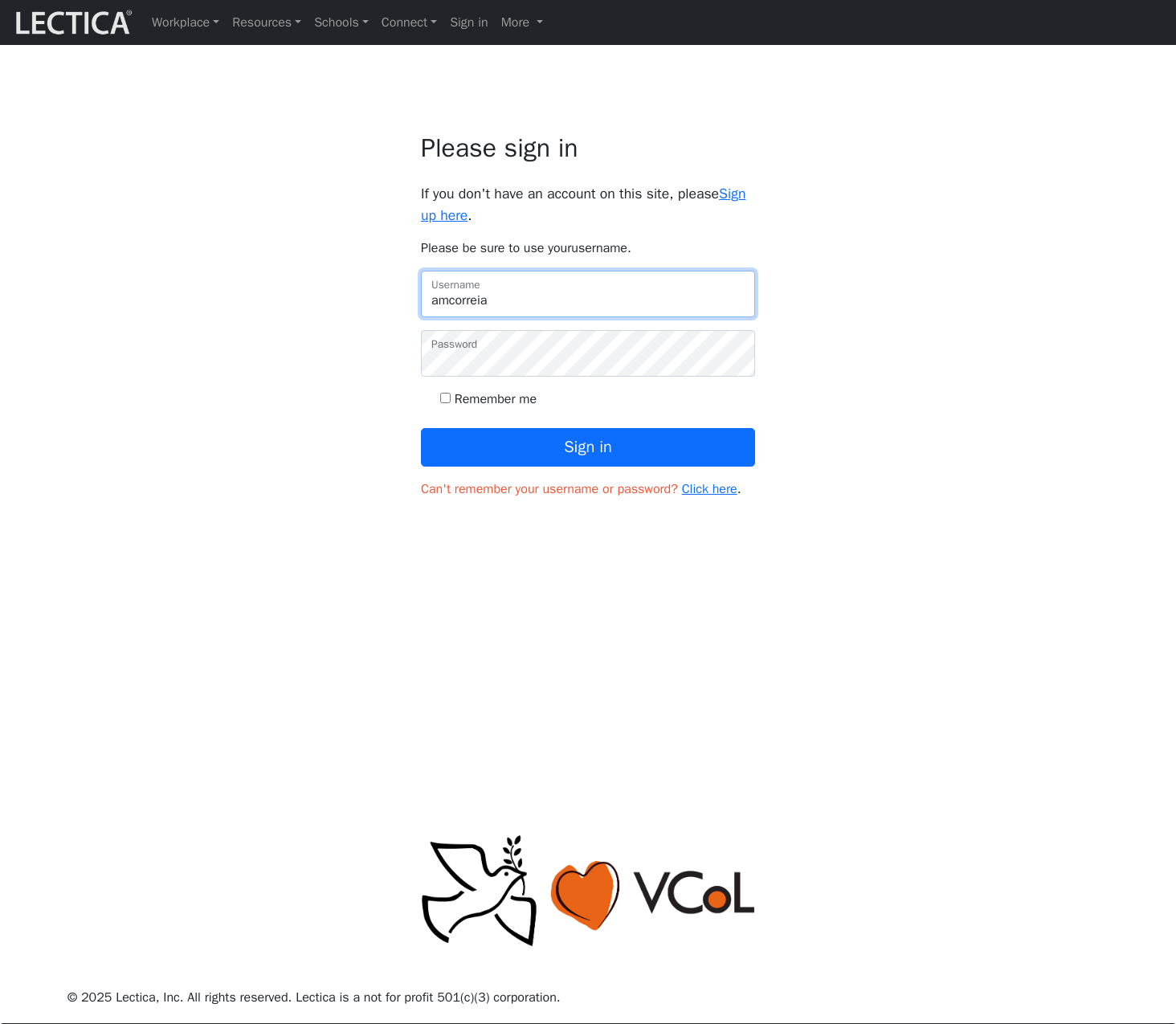 type on "[USERNAME]" 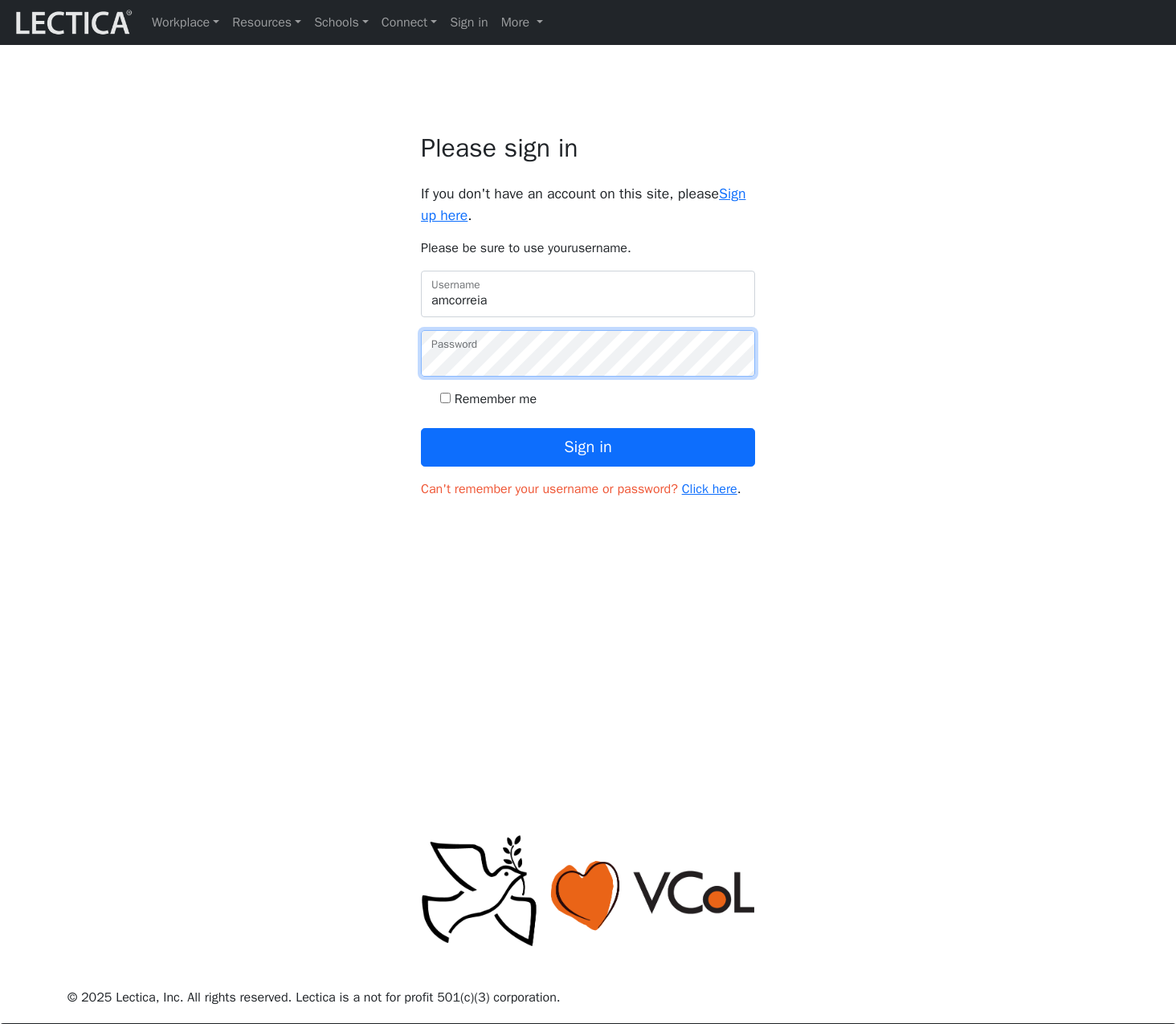 click on "Sign in" at bounding box center [588, 447] 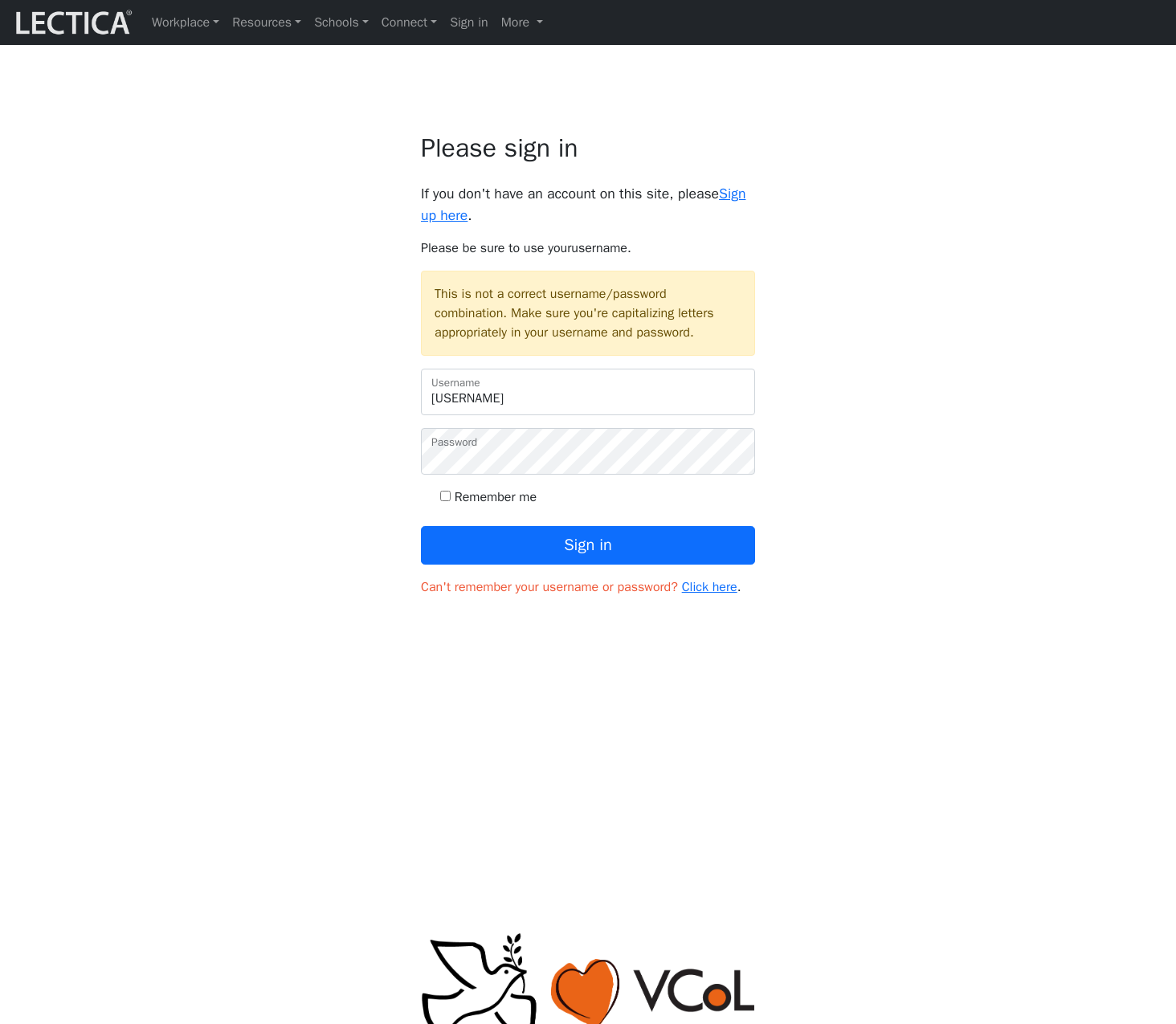 scroll, scrollTop: 0, scrollLeft: 0, axis: both 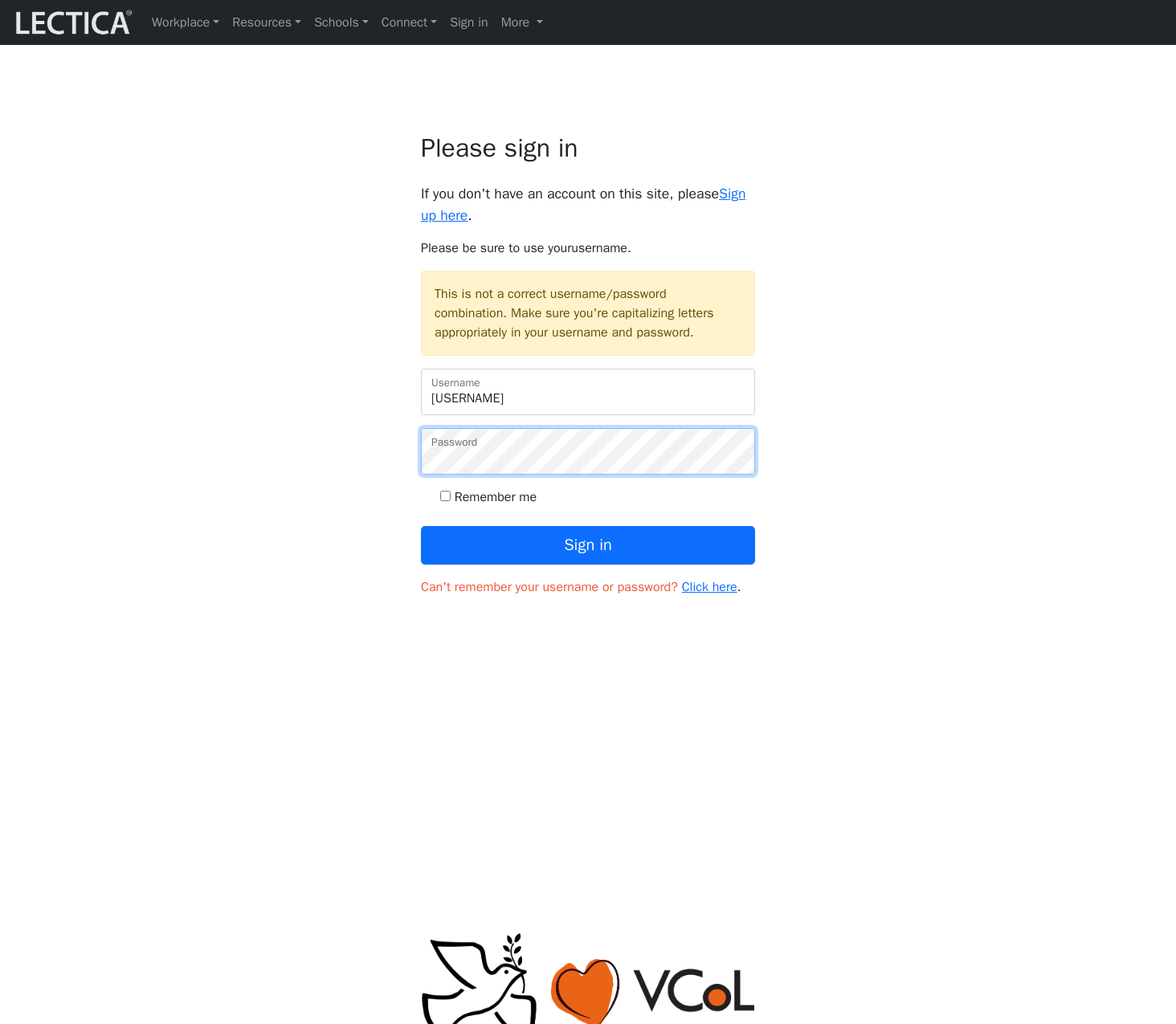 click on "Sign in" at bounding box center [588, 545] 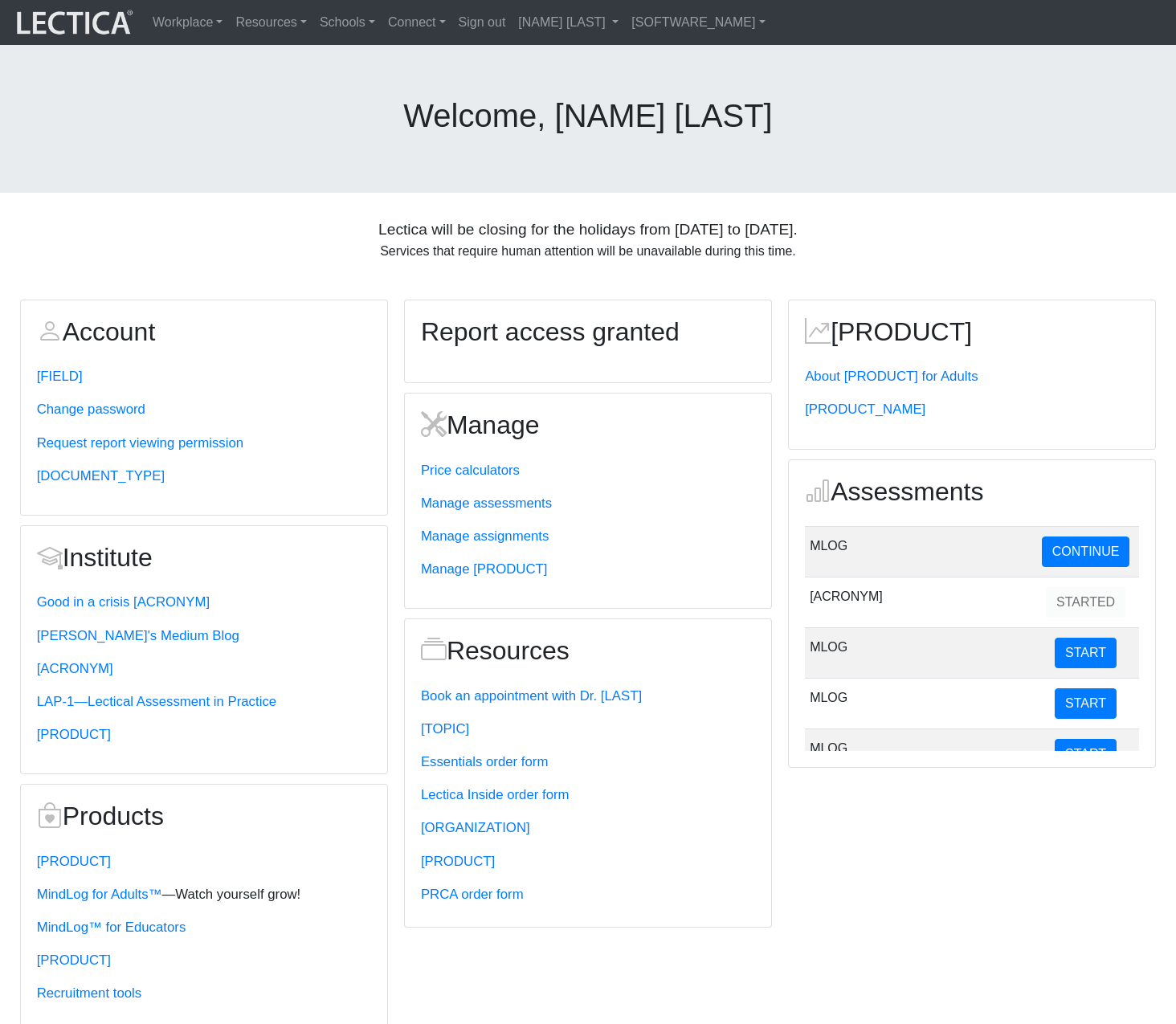 scroll, scrollTop: 0, scrollLeft: 0, axis: both 